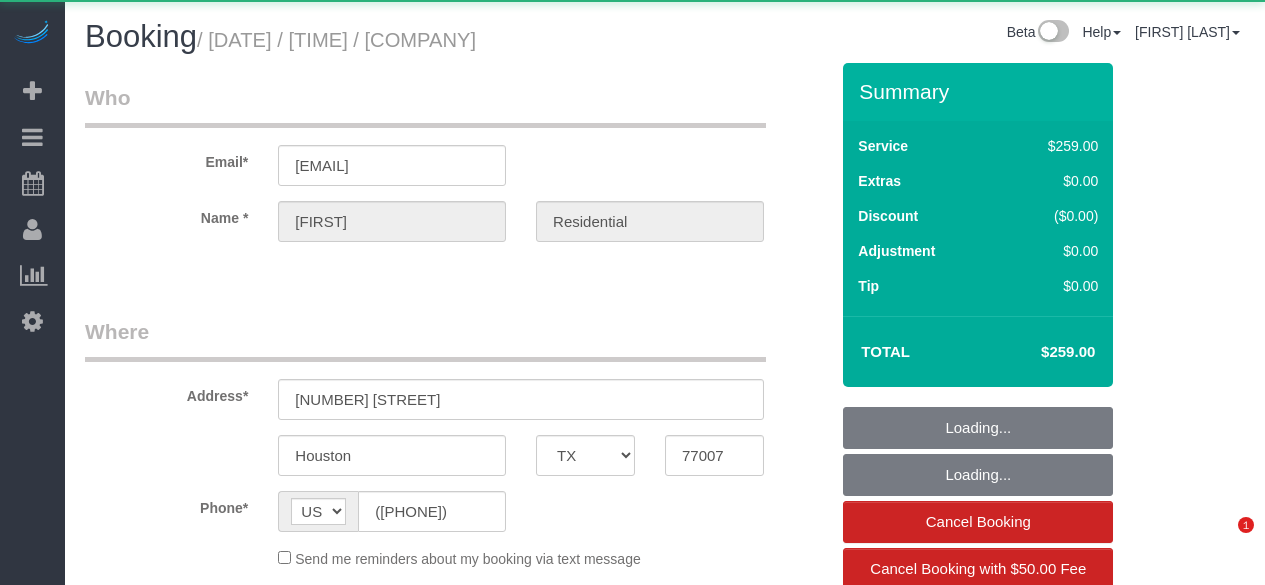 select on "TX" 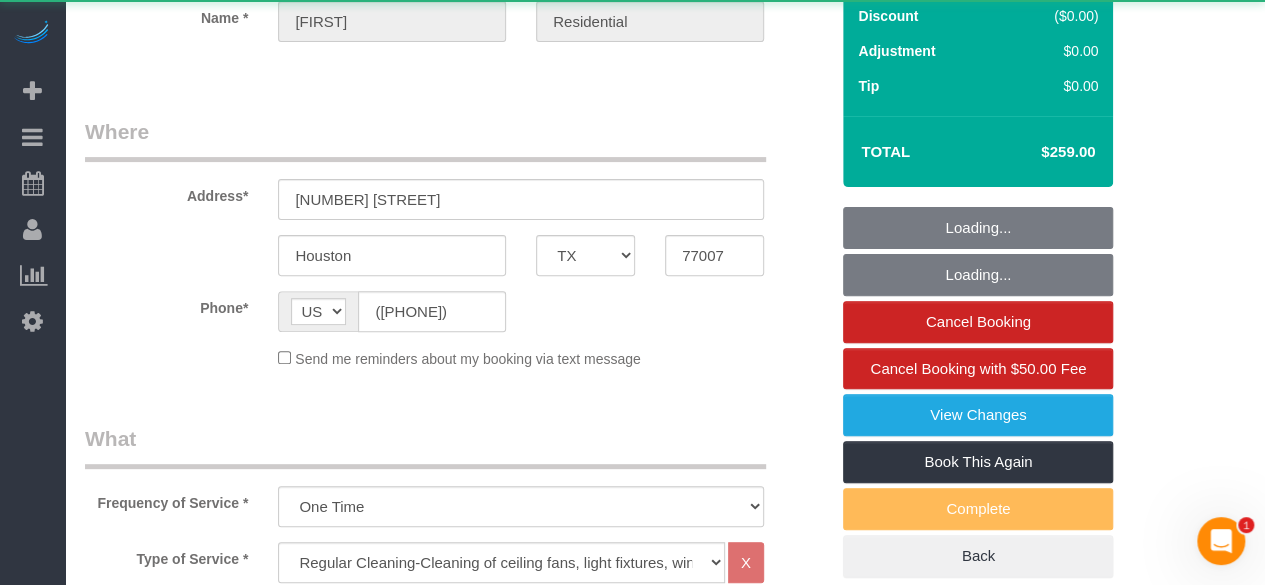 scroll, scrollTop: 0, scrollLeft: 0, axis: both 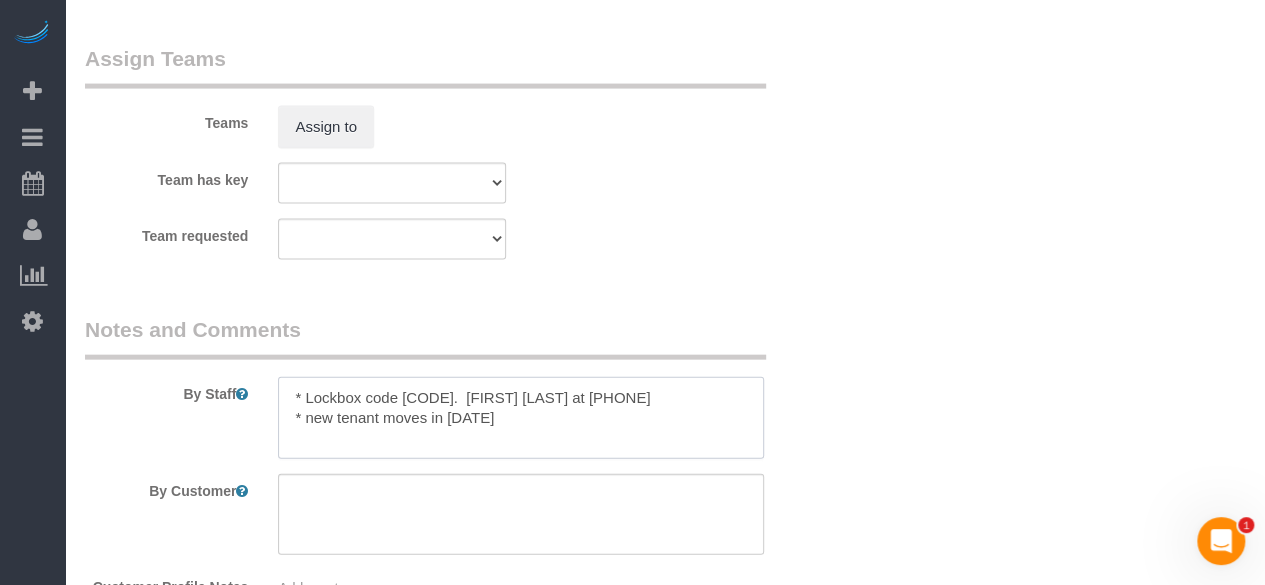 drag, startPoint x: 302, startPoint y: 396, endPoint x: 442, endPoint y: 399, distance: 140.03214 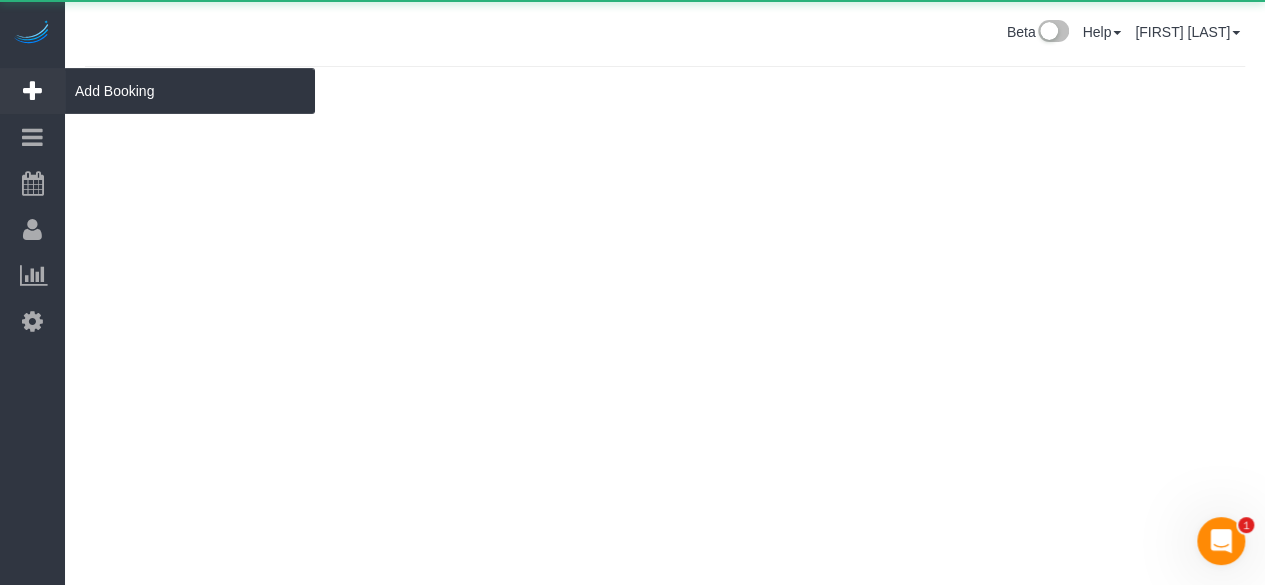 scroll, scrollTop: 0, scrollLeft: 0, axis: both 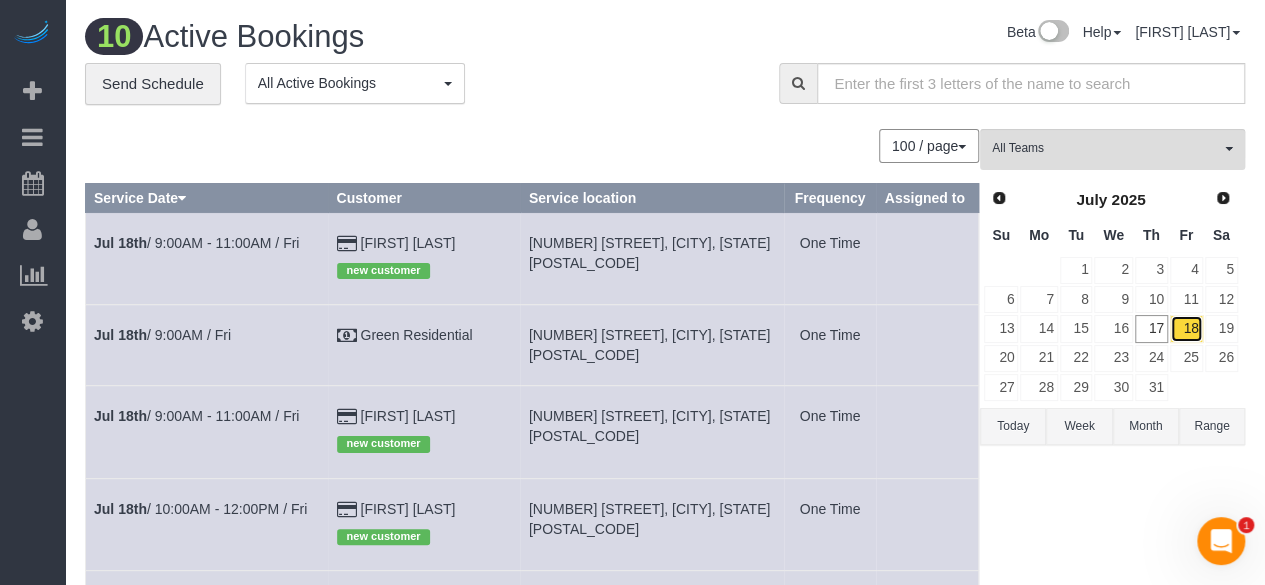 click on "18" at bounding box center (1186, 328) 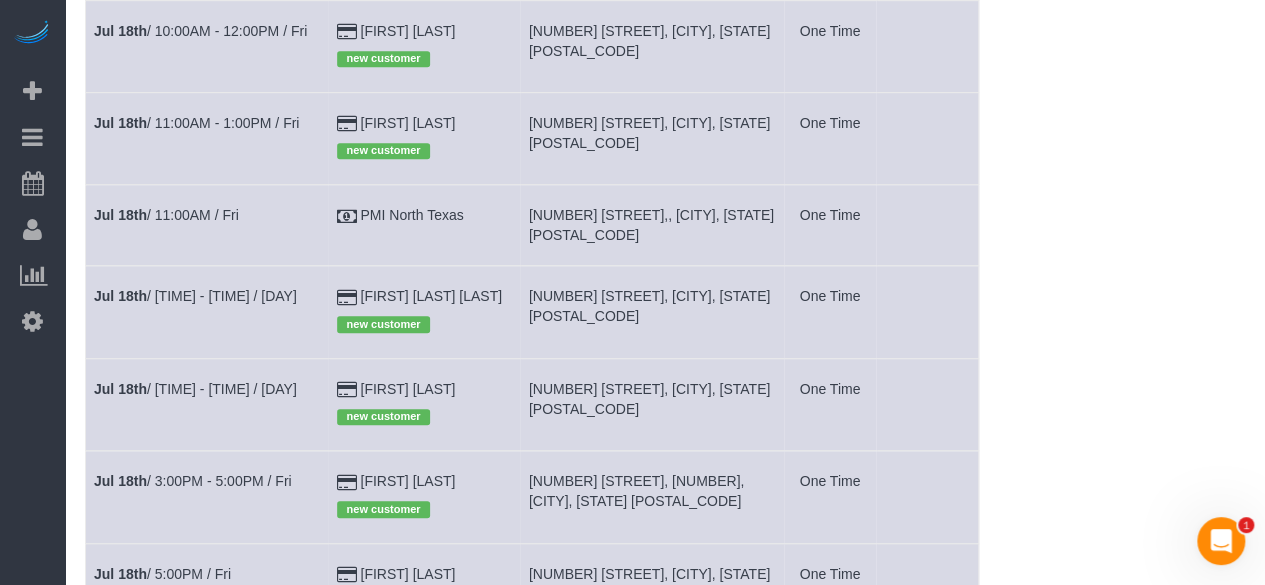 scroll, scrollTop: 451, scrollLeft: 0, axis: vertical 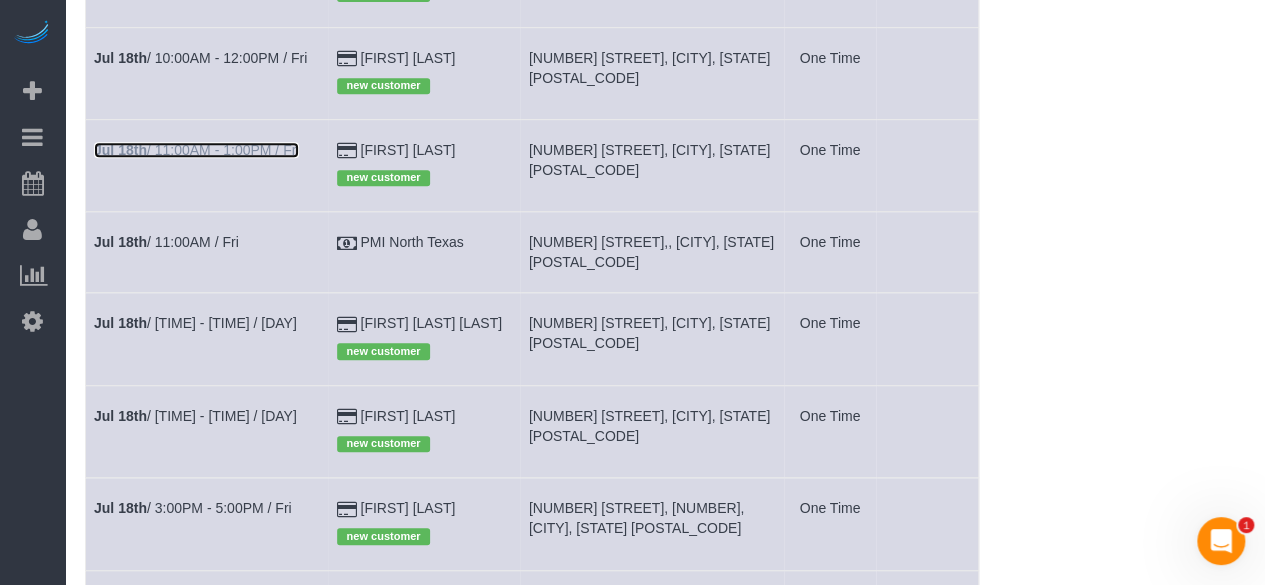 click on "[DATE]
/ [TIME] - [TIME] / [DAY]" at bounding box center [196, 150] 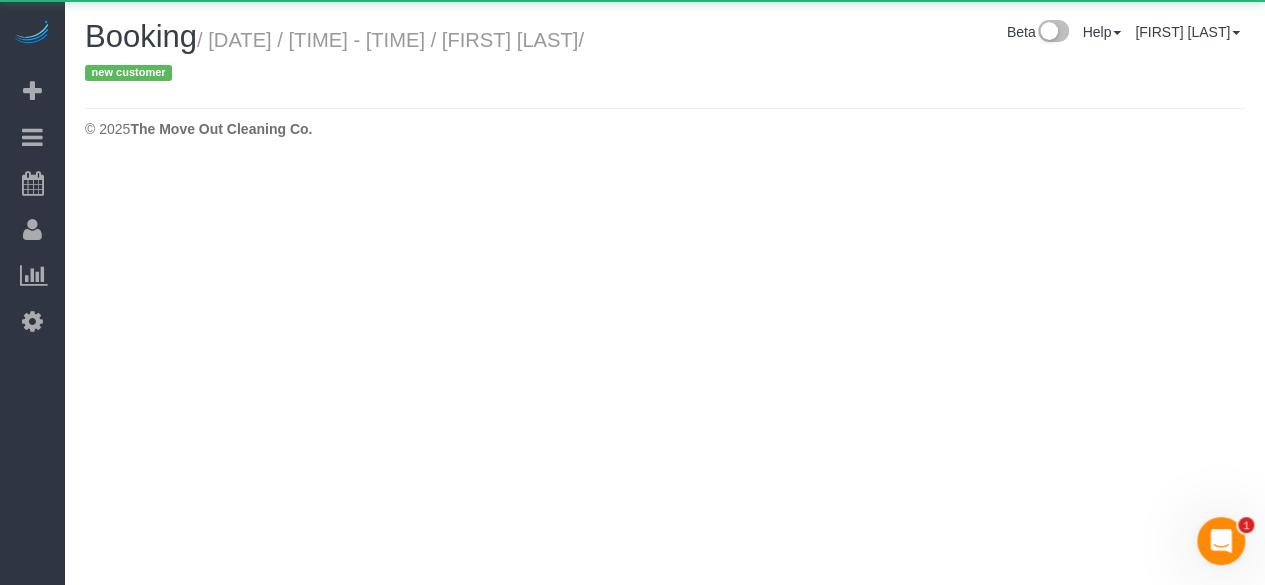 scroll, scrollTop: 0, scrollLeft: 0, axis: both 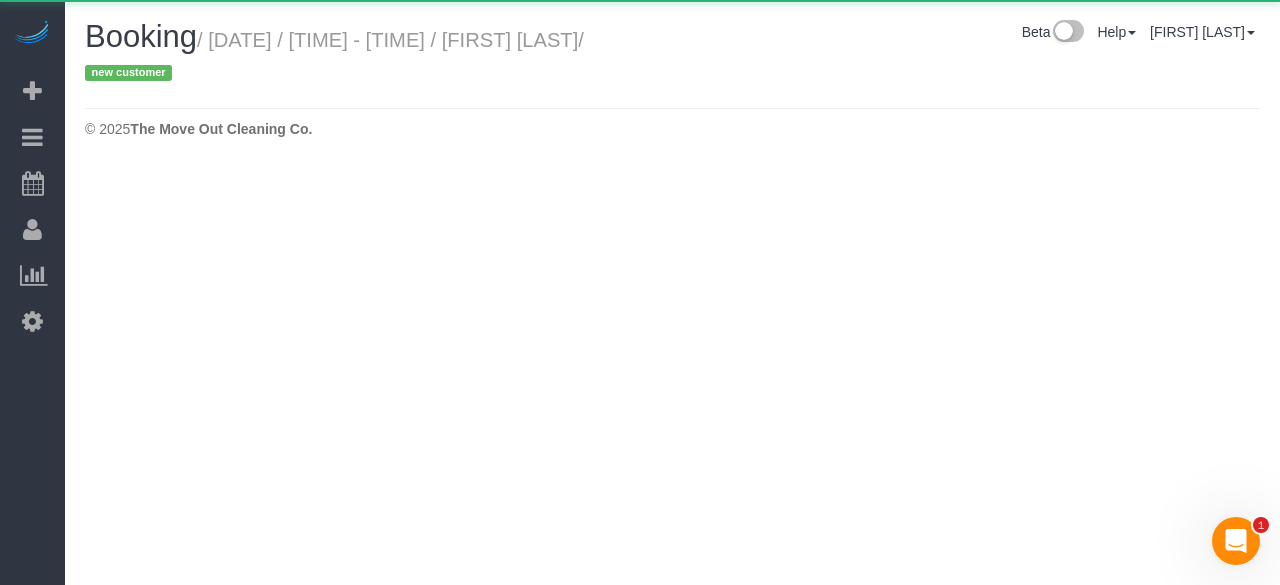 select on "TX" 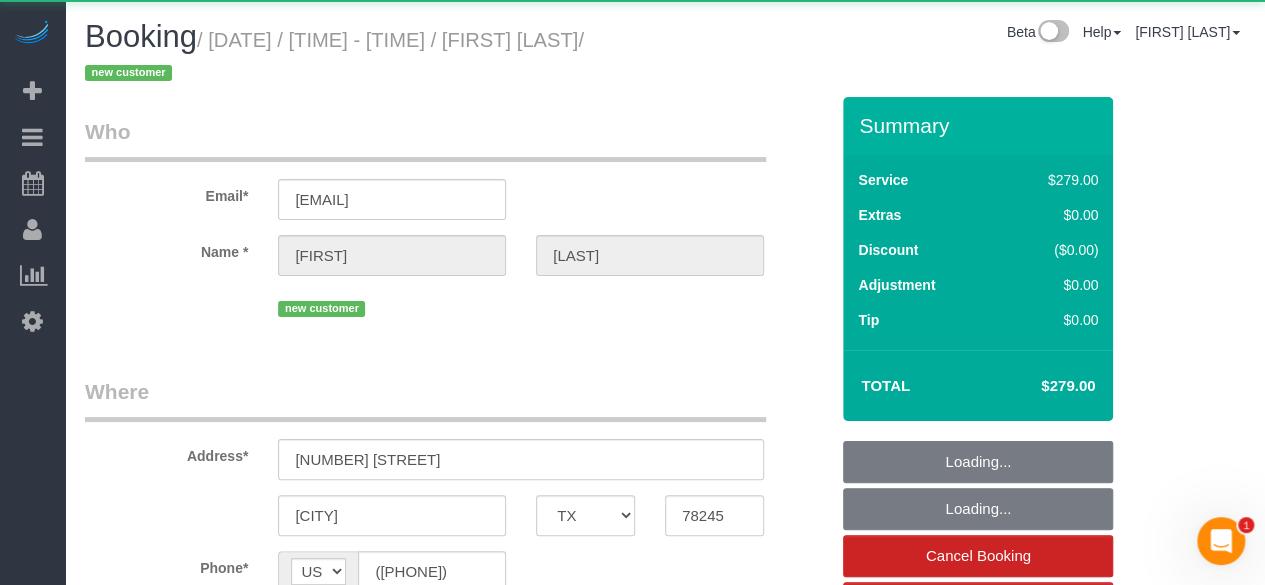 select on "object:3591" 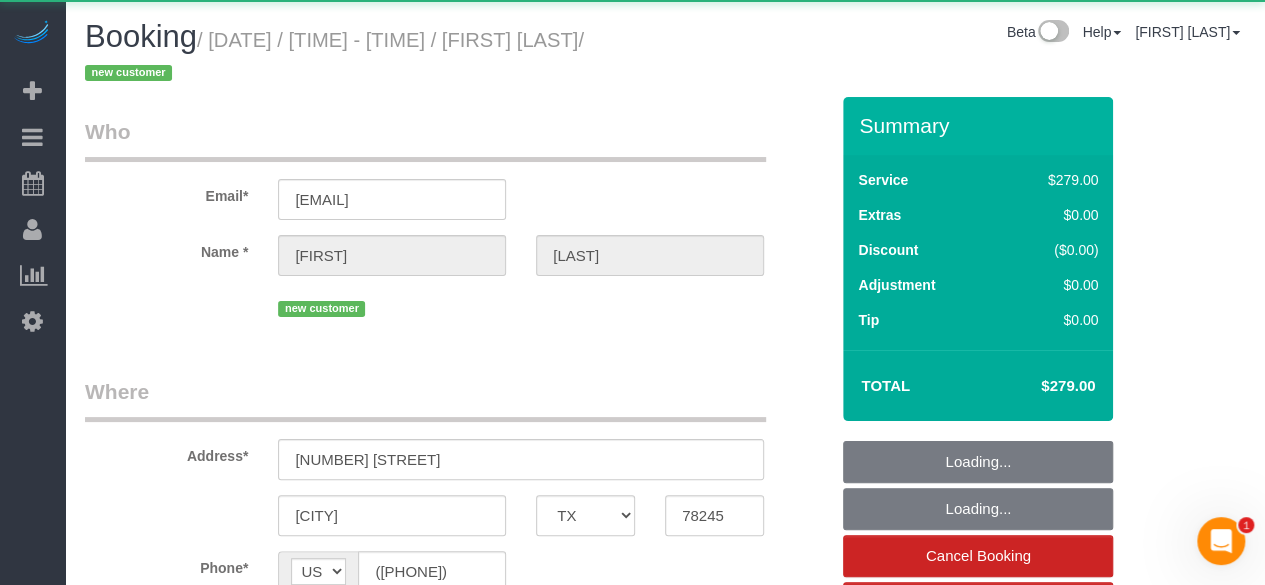 select on "3" 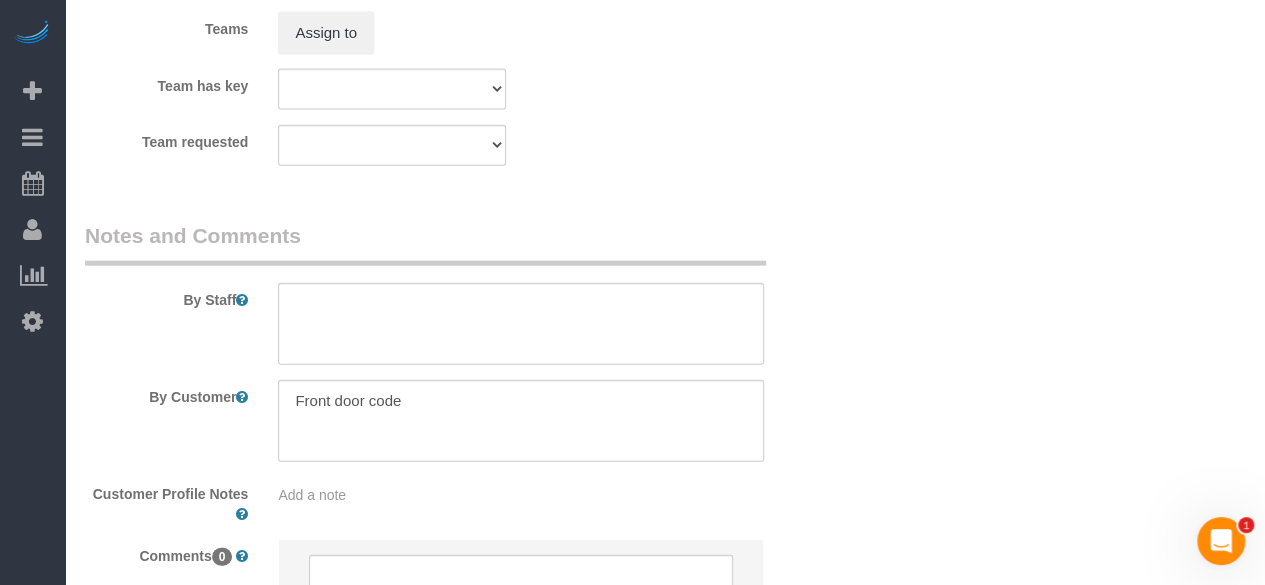 scroll, scrollTop: 2300, scrollLeft: 0, axis: vertical 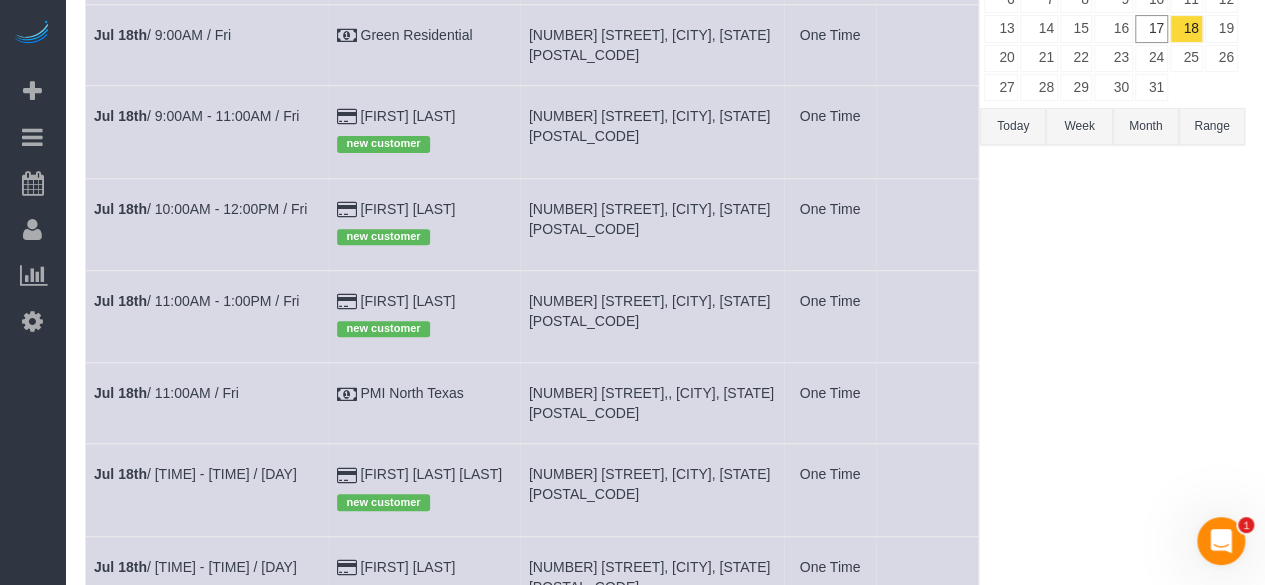 click on "[NUMBER] [STREET], [CITY], [STATE] [POSTAL_CODE]" at bounding box center (649, 311) 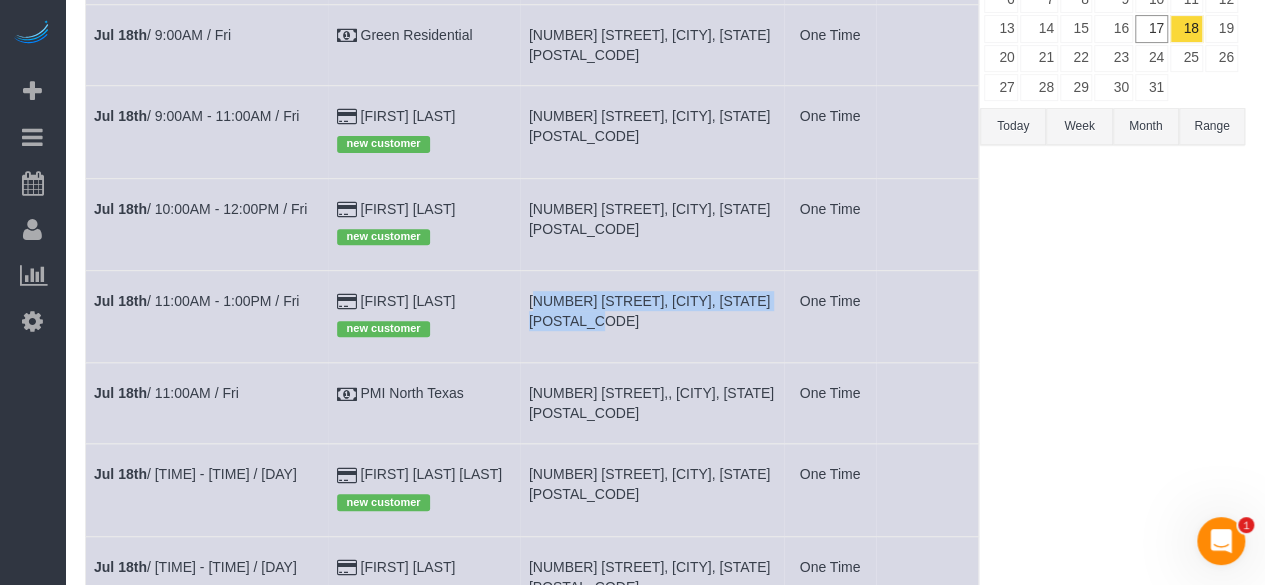 drag, startPoint x: 533, startPoint y: 301, endPoint x: 571, endPoint y: 327, distance: 46.043457 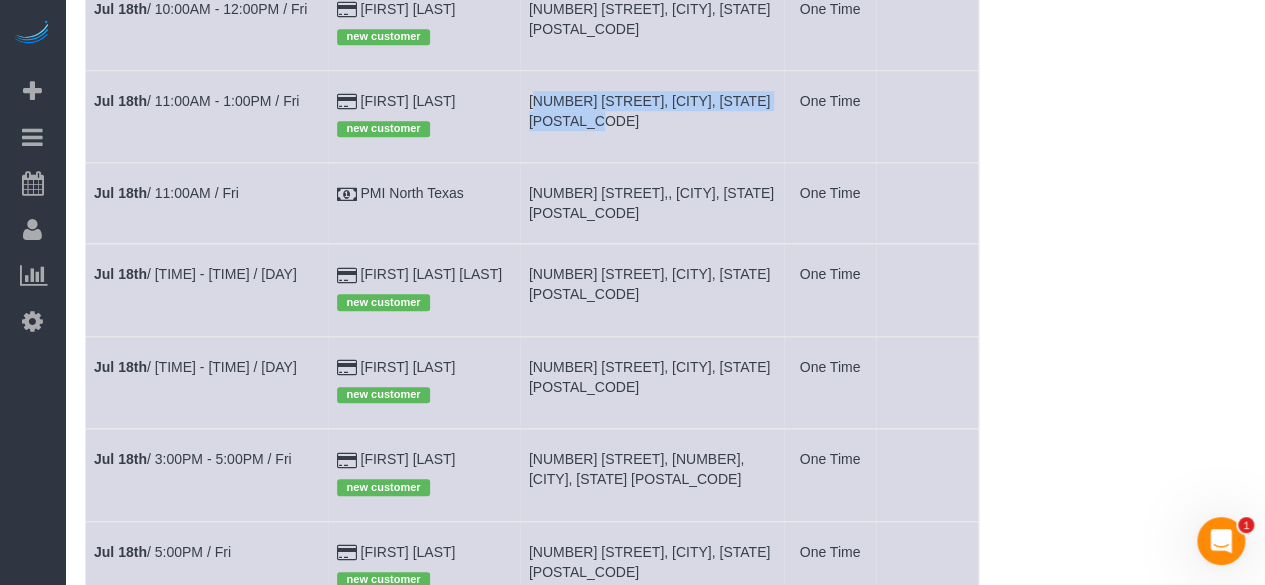 scroll, scrollTop: 600, scrollLeft: 0, axis: vertical 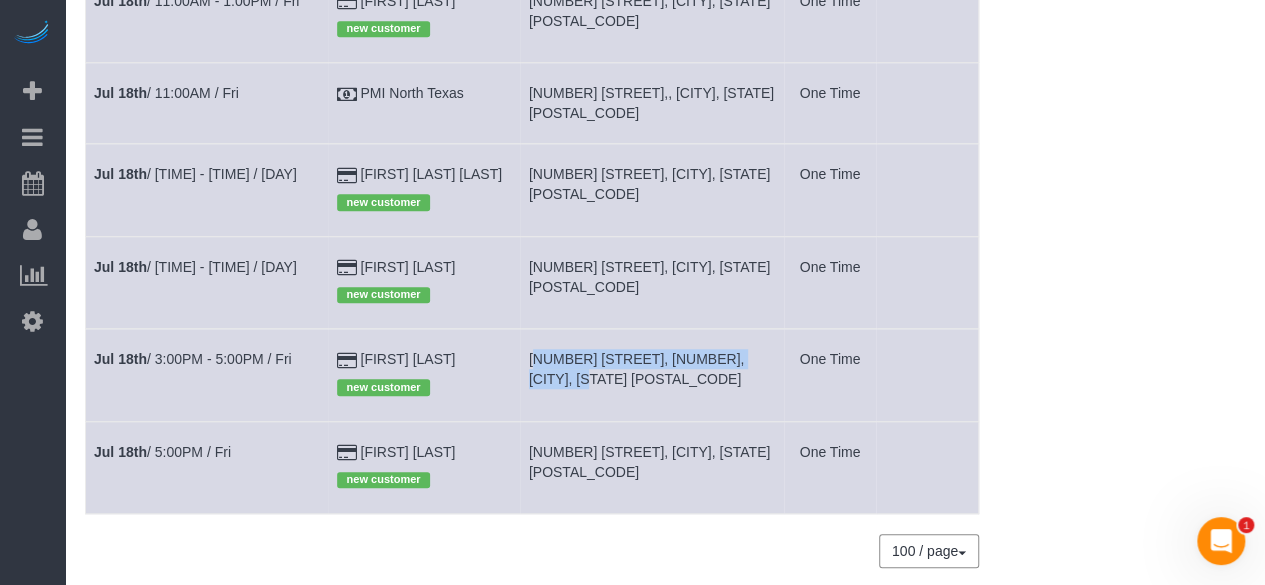 drag, startPoint x: 532, startPoint y: 337, endPoint x: 570, endPoint y: 369, distance: 49.67897 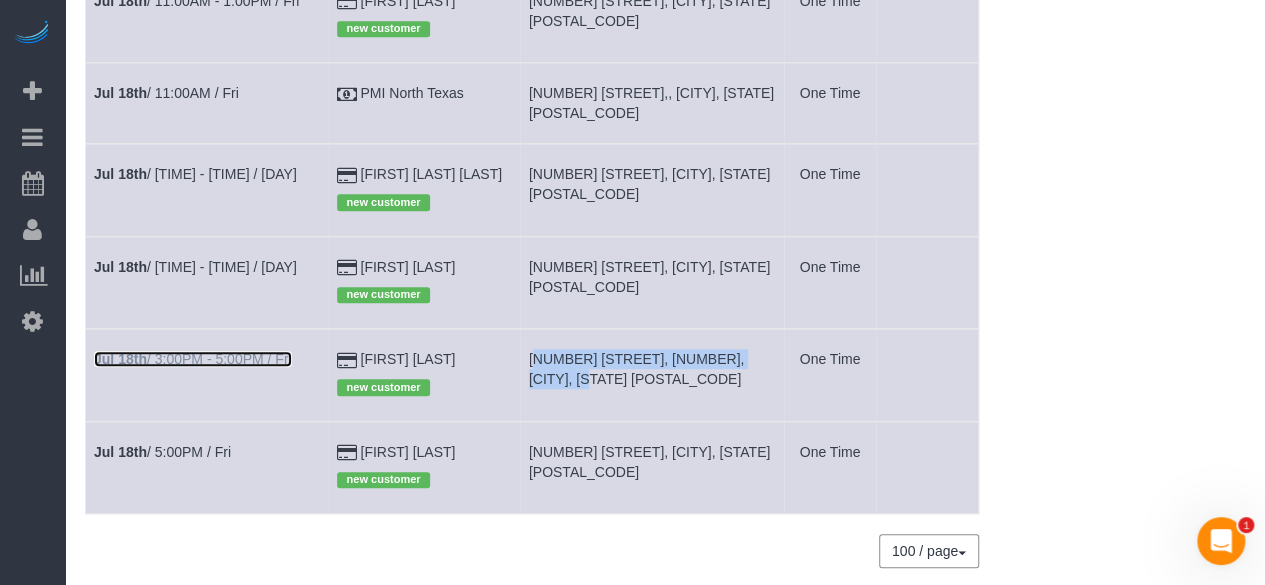 click on "[DATE]
/ [TIME] - [TIME] / [DAY]" at bounding box center (193, 359) 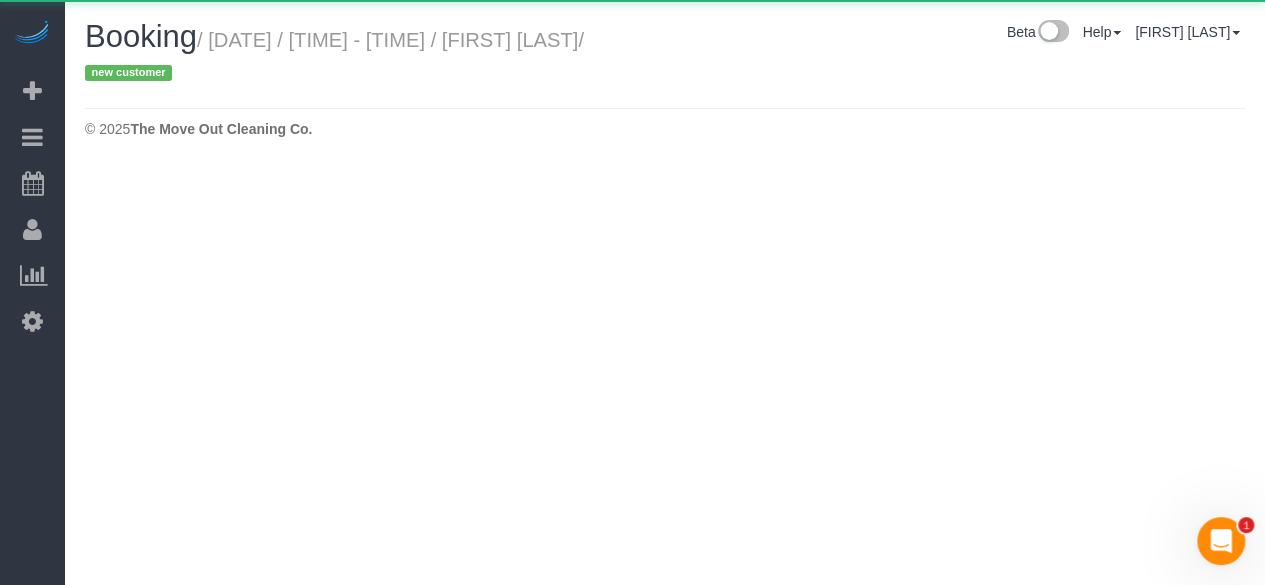 scroll, scrollTop: 0, scrollLeft: 0, axis: both 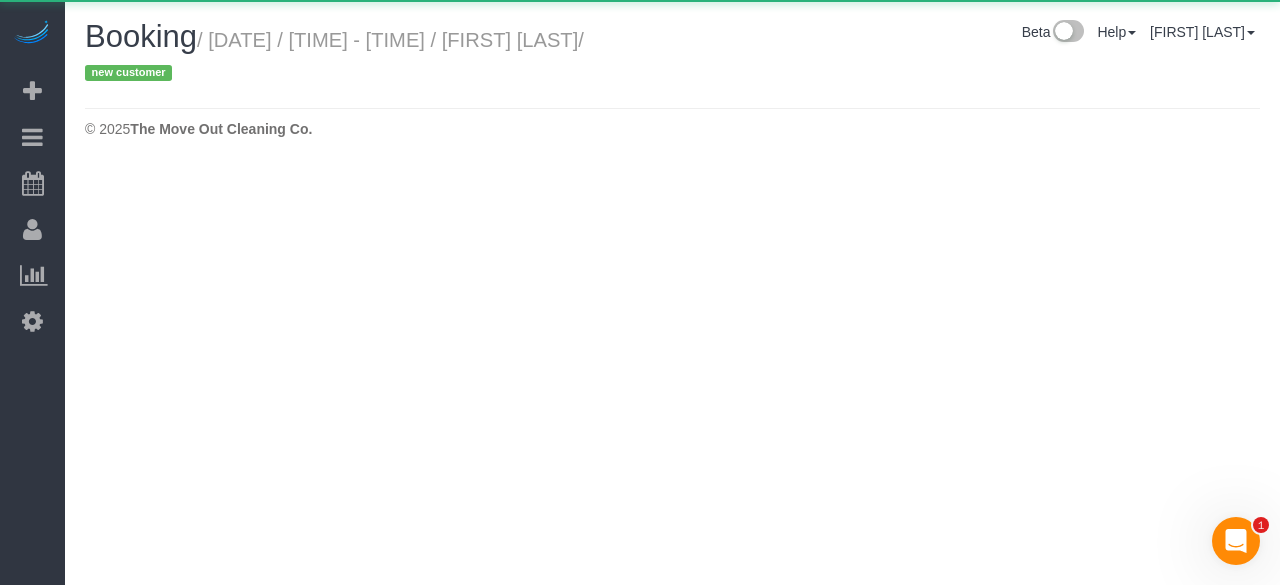 select on "TX" 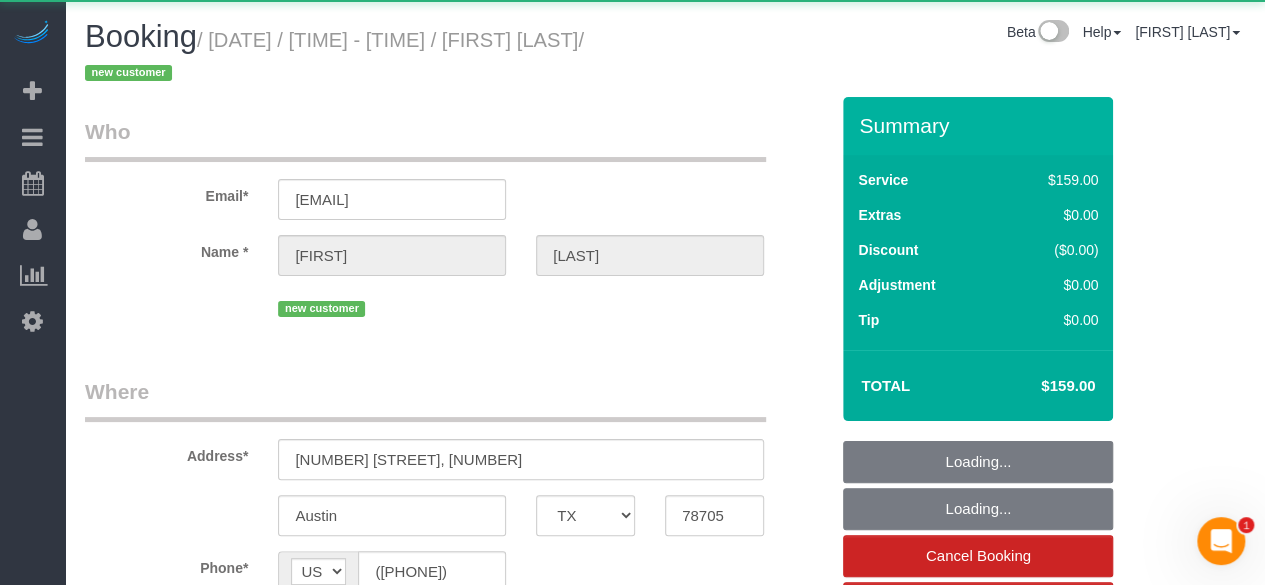 select on "object:4221" 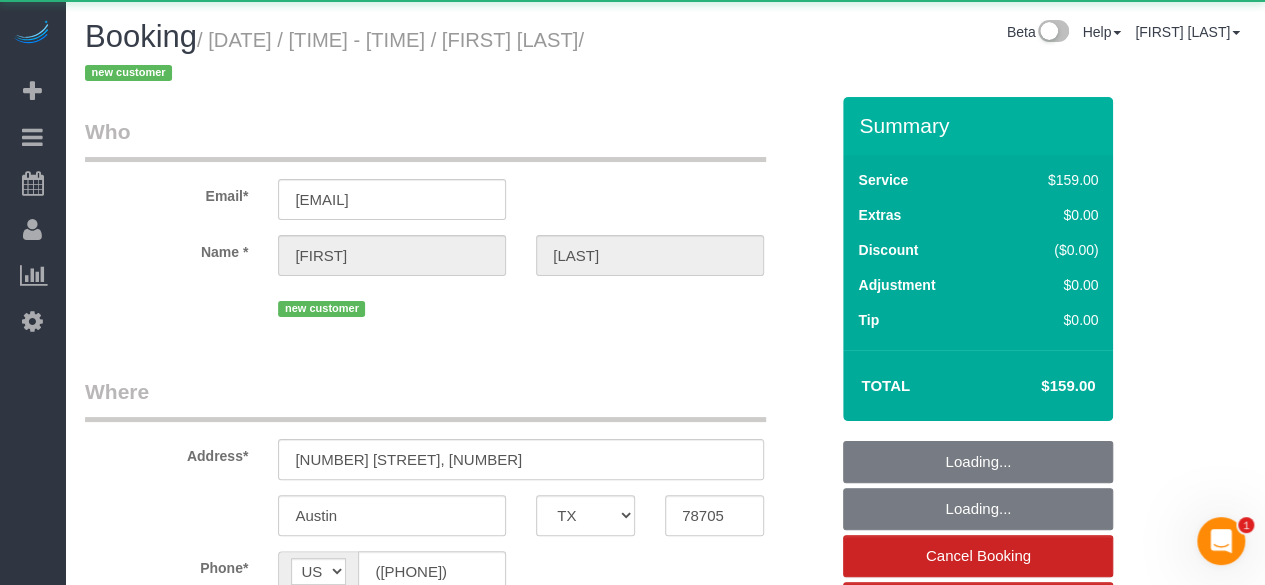select on "string:fspay-2037fbb0-c123-4f83-a4dc-d622ca6ed817" 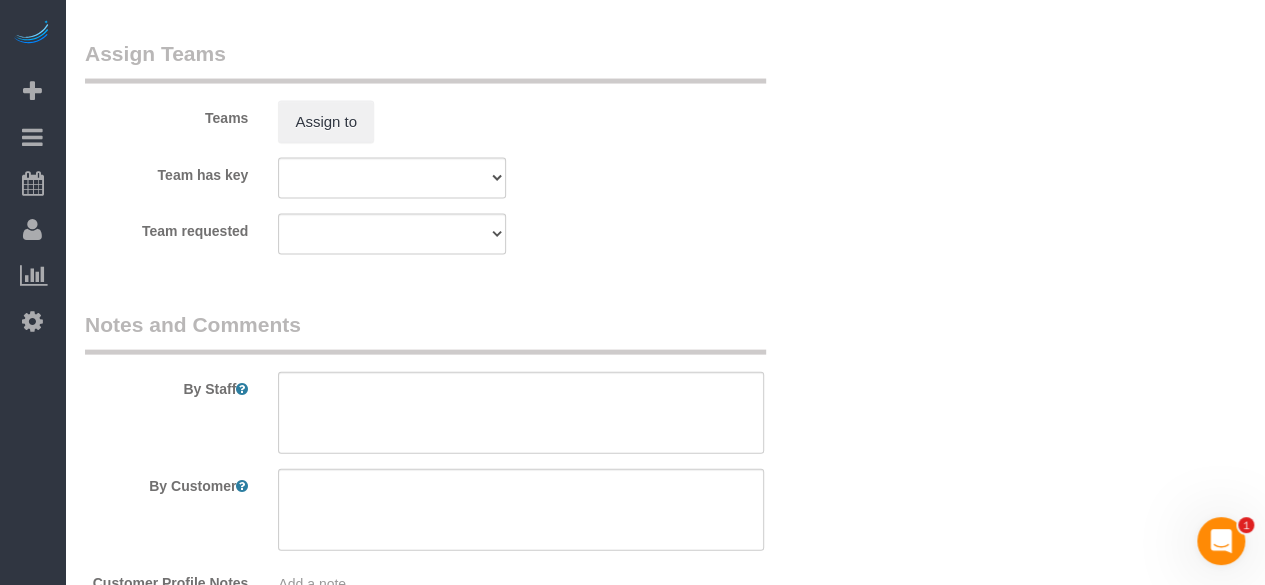 scroll, scrollTop: 1800, scrollLeft: 0, axis: vertical 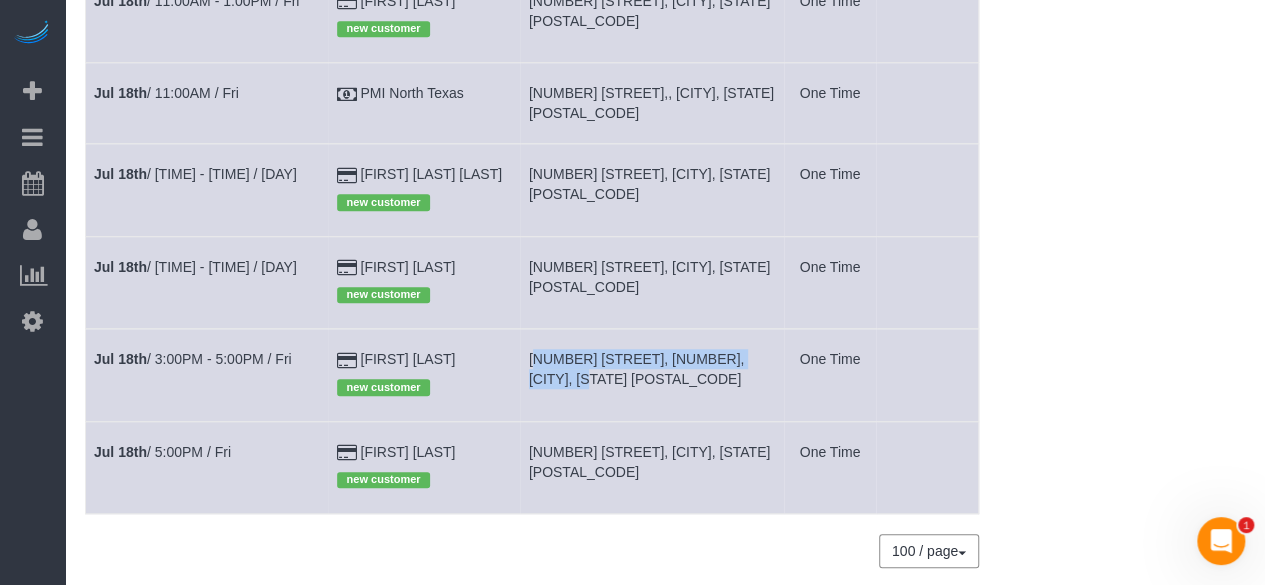 drag, startPoint x: 532, startPoint y: 328, endPoint x: 576, endPoint y: 365, distance: 57.48913 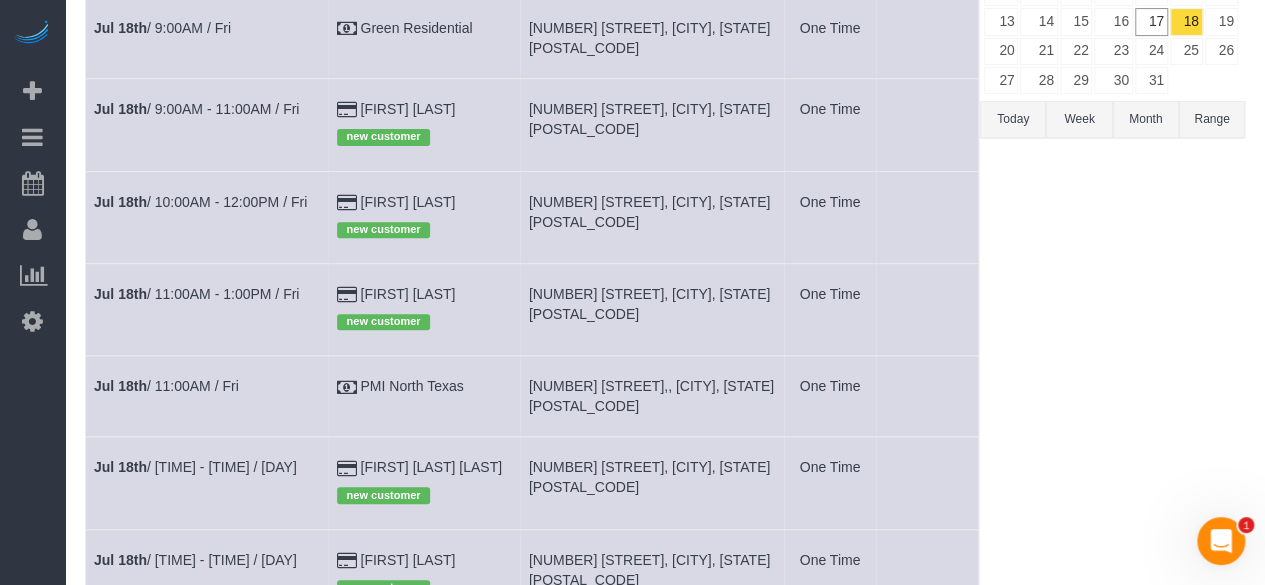 scroll, scrollTop: 300, scrollLeft: 0, axis: vertical 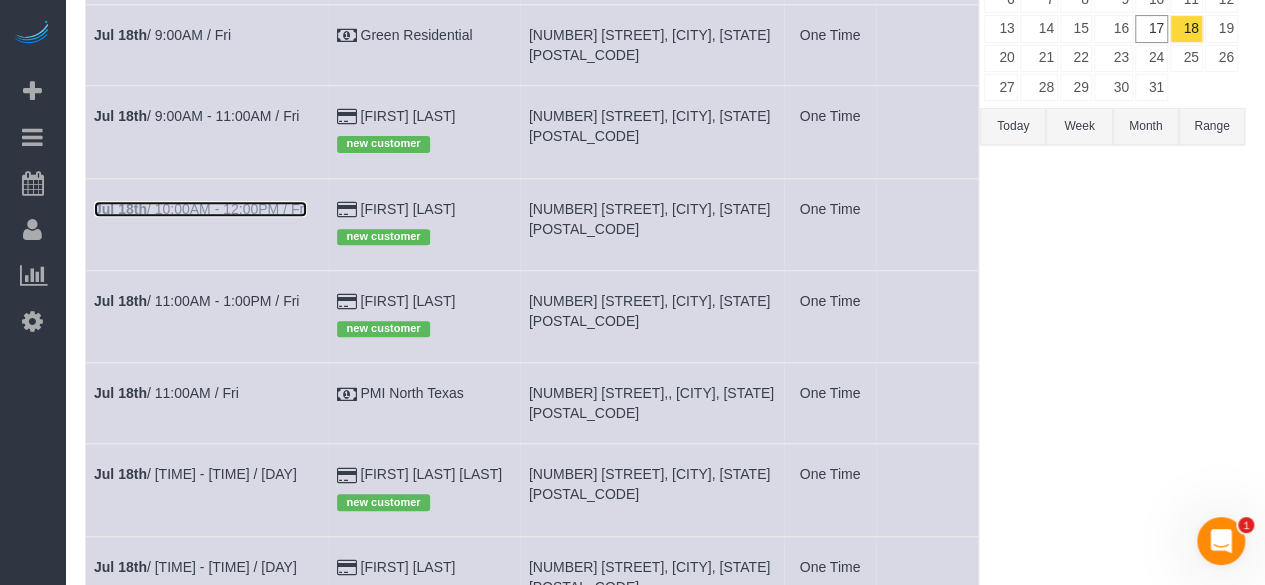 click on "Jul 18th
/ 10:00AM - 12:00PM / Fri" at bounding box center (200, 209) 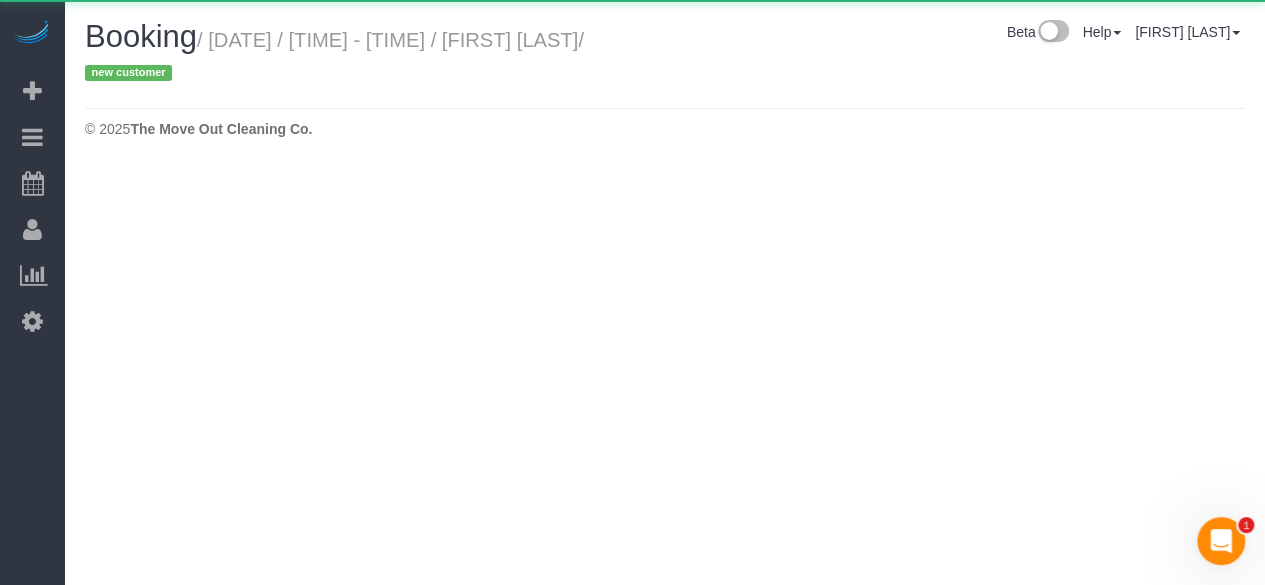 scroll, scrollTop: 0, scrollLeft: 0, axis: both 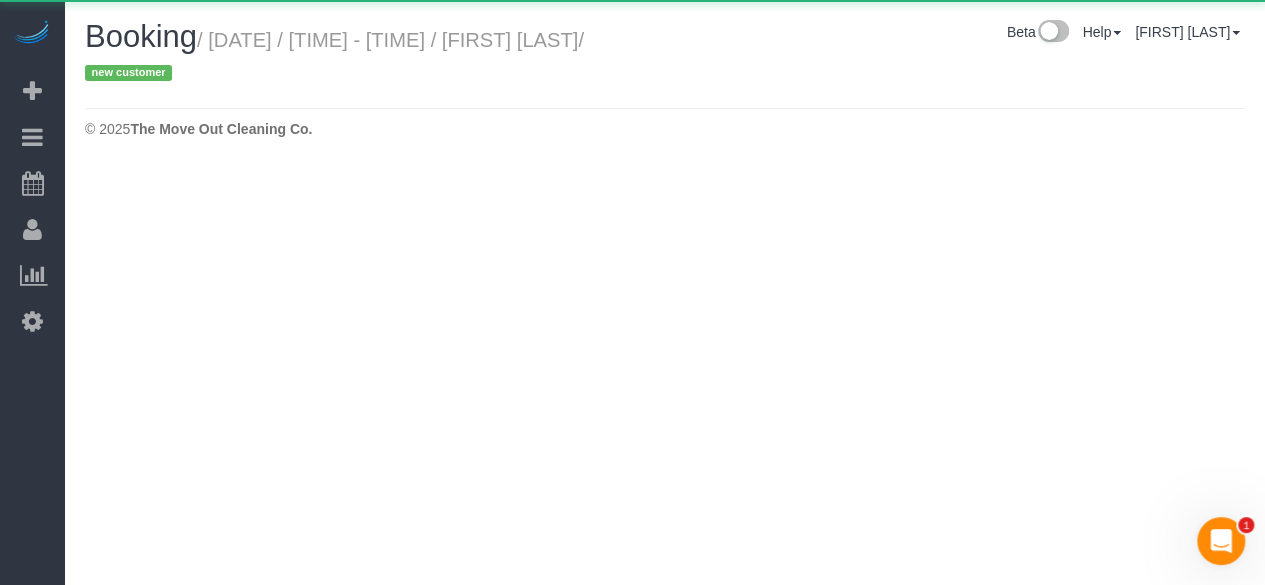 select on "TX" 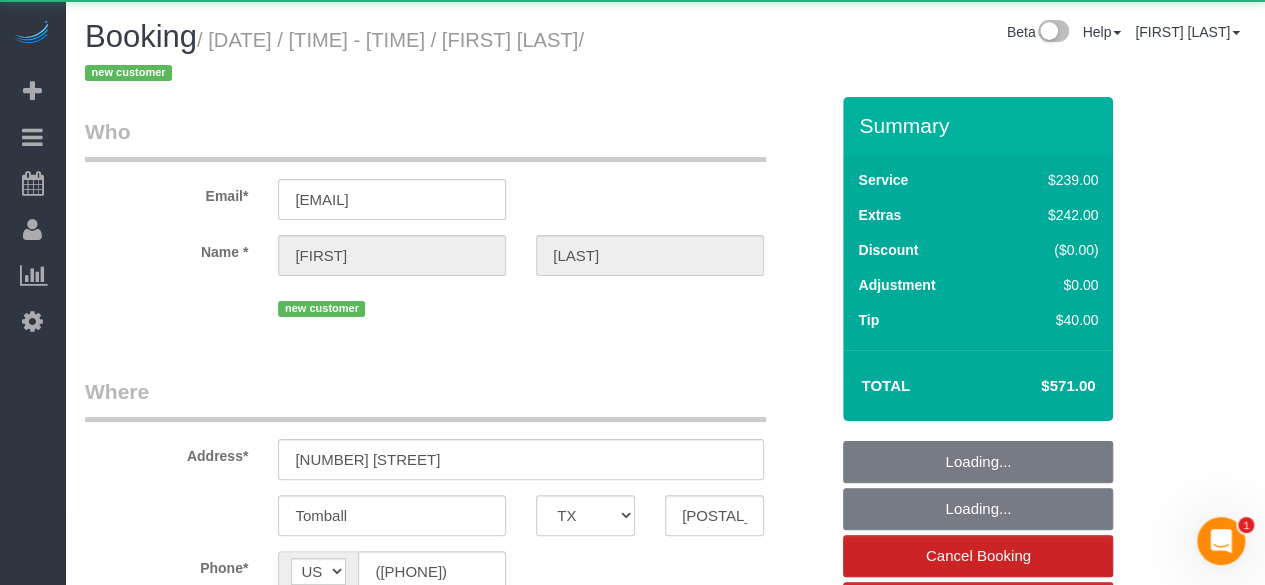 select on "object:4751" 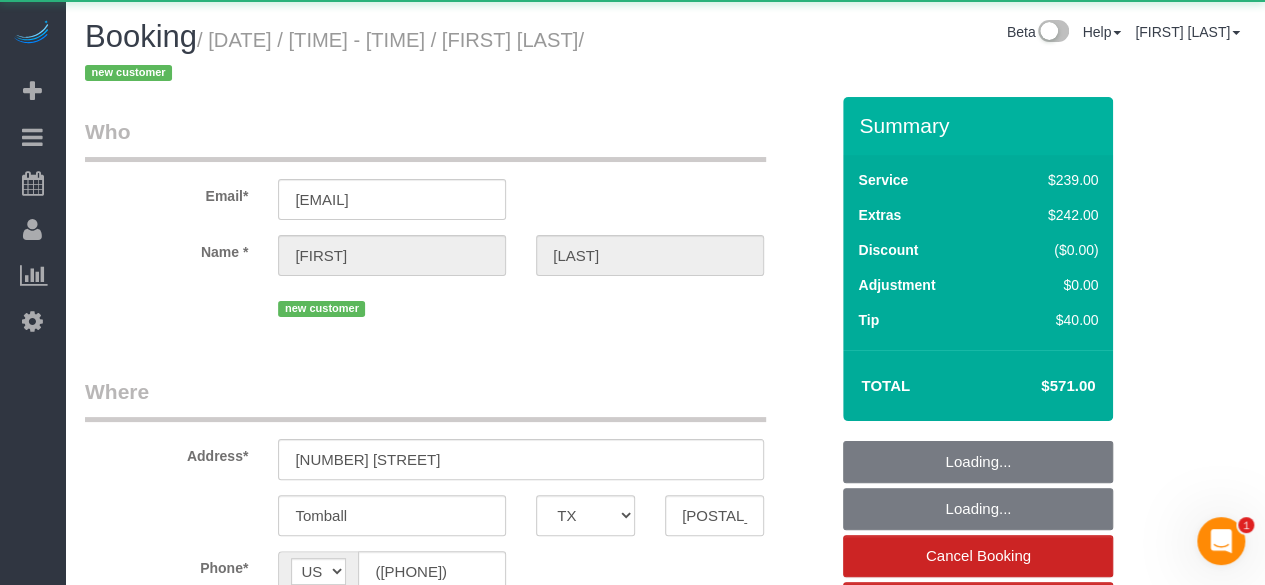 select on "string:fspay-8b80626c-7119-4bed-b333-1aa05bc59528" 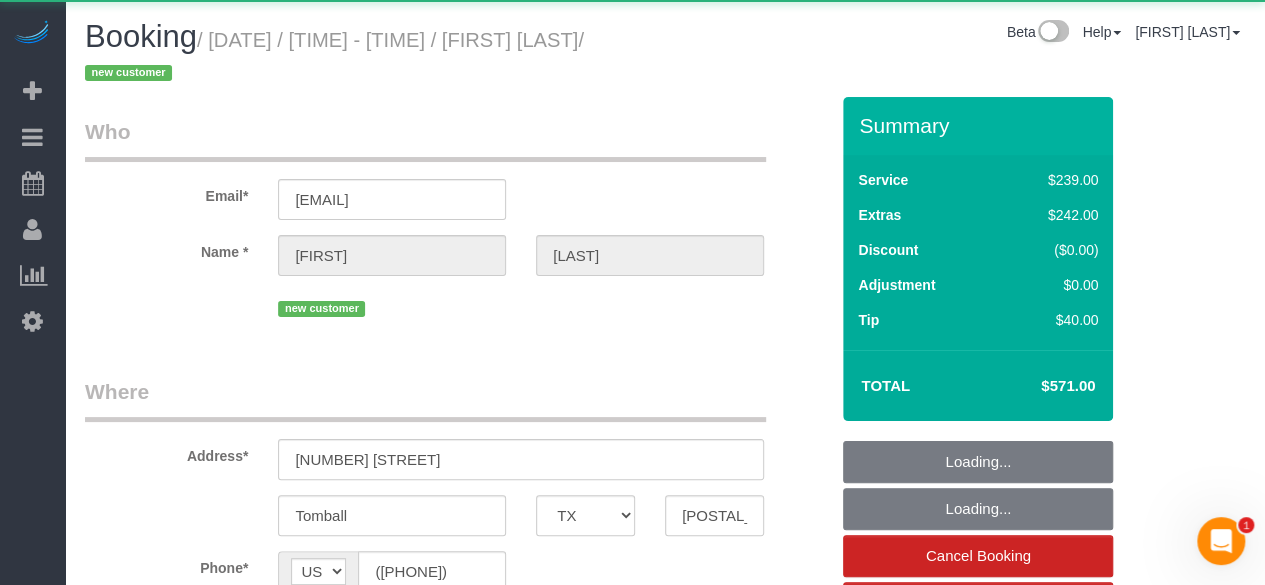 select on "object:4829" 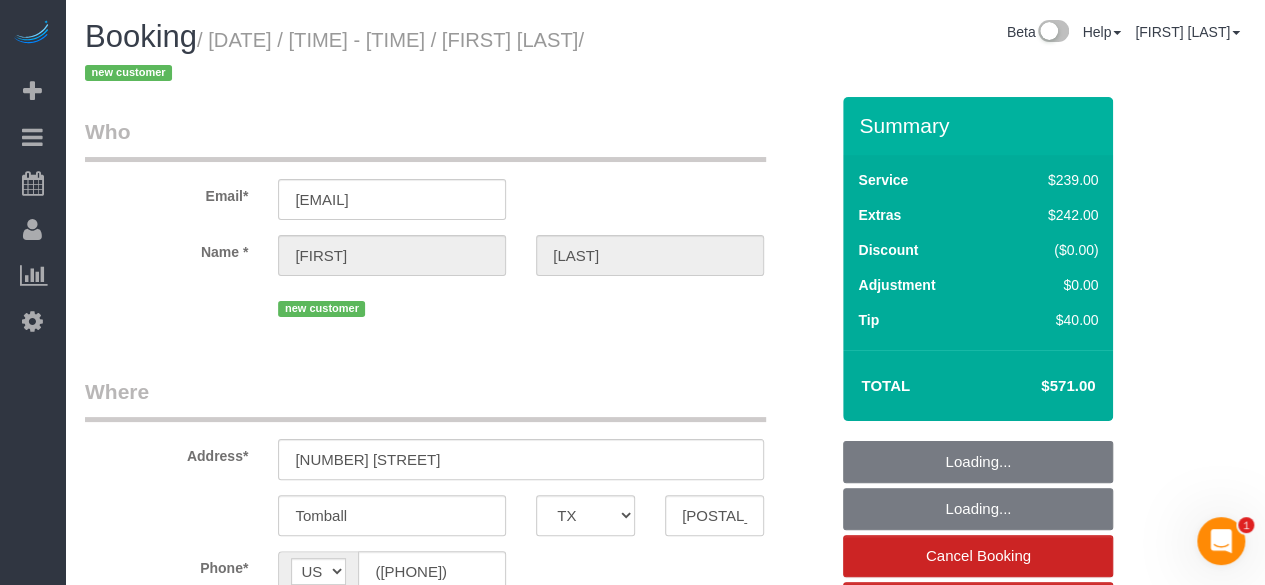 select on "spot110" 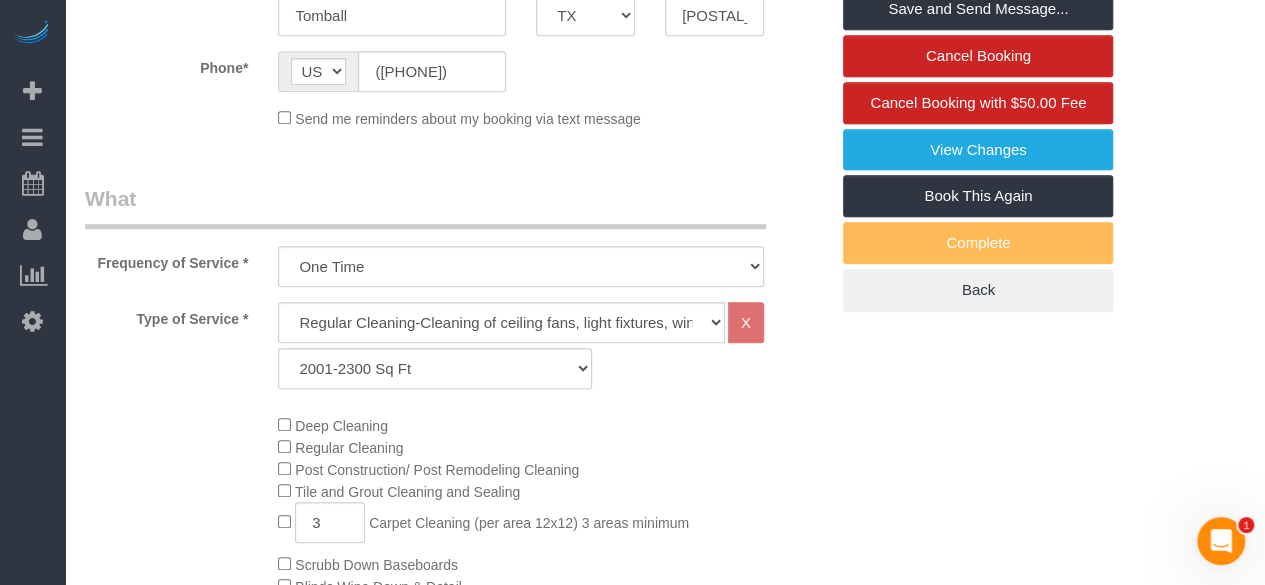 scroll, scrollTop: 0, scrollLeft: 0, axis: both 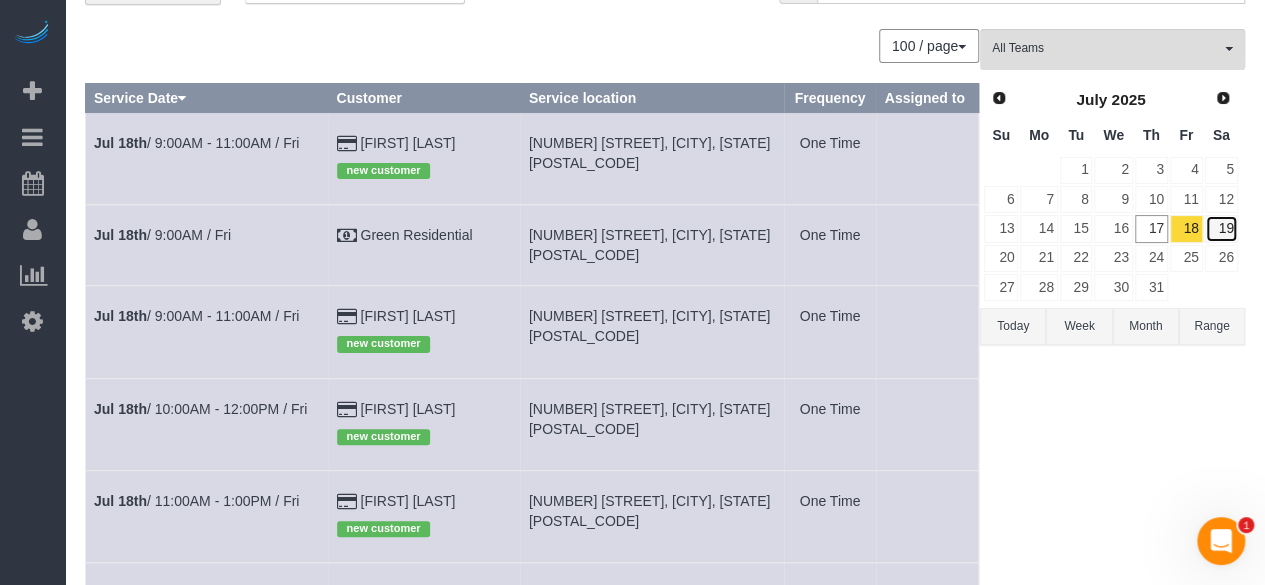 click on "19" at bounding box center [1221, 228] 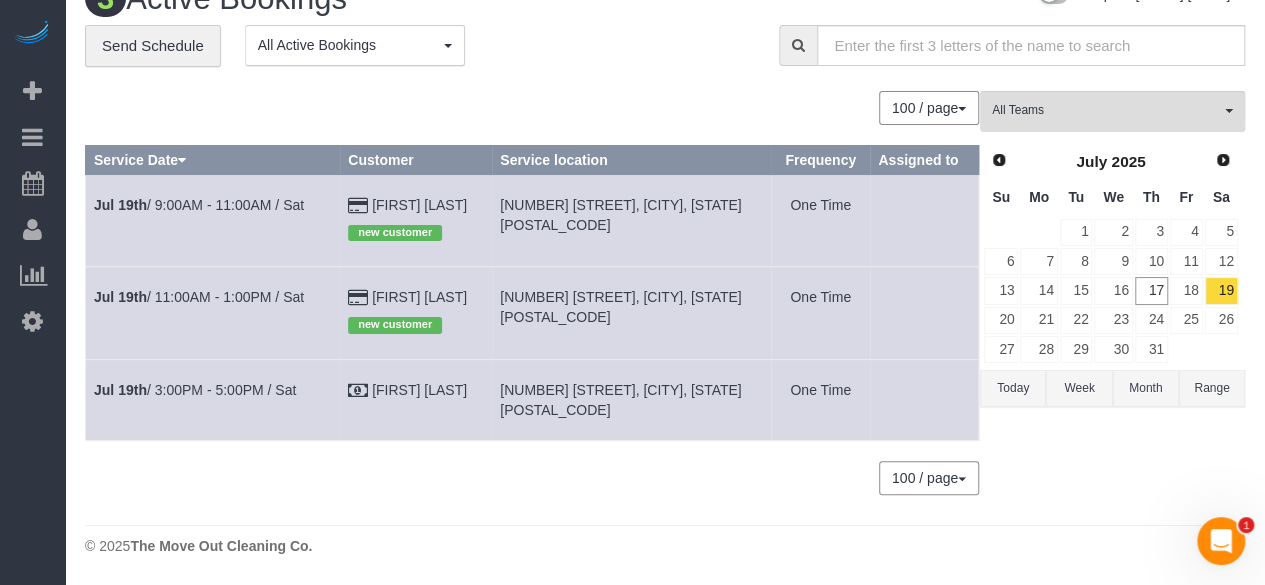 scroll, scrollTop: 15, scrollLeft: 0, axis: vertical 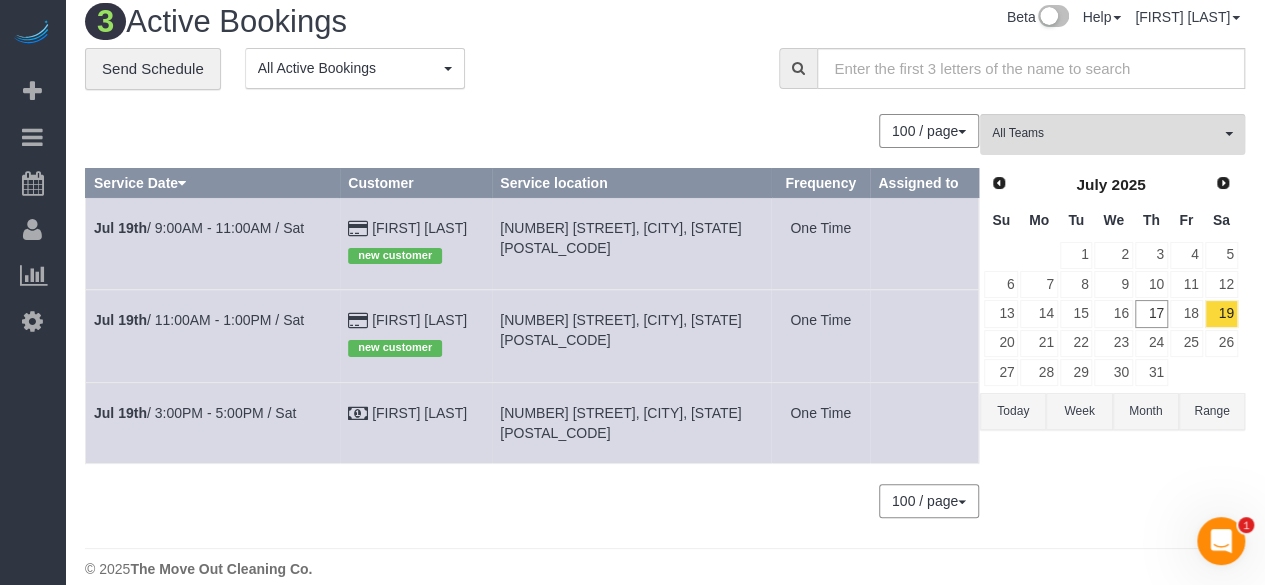 click on "Today" at bounding box center [1013, 411] 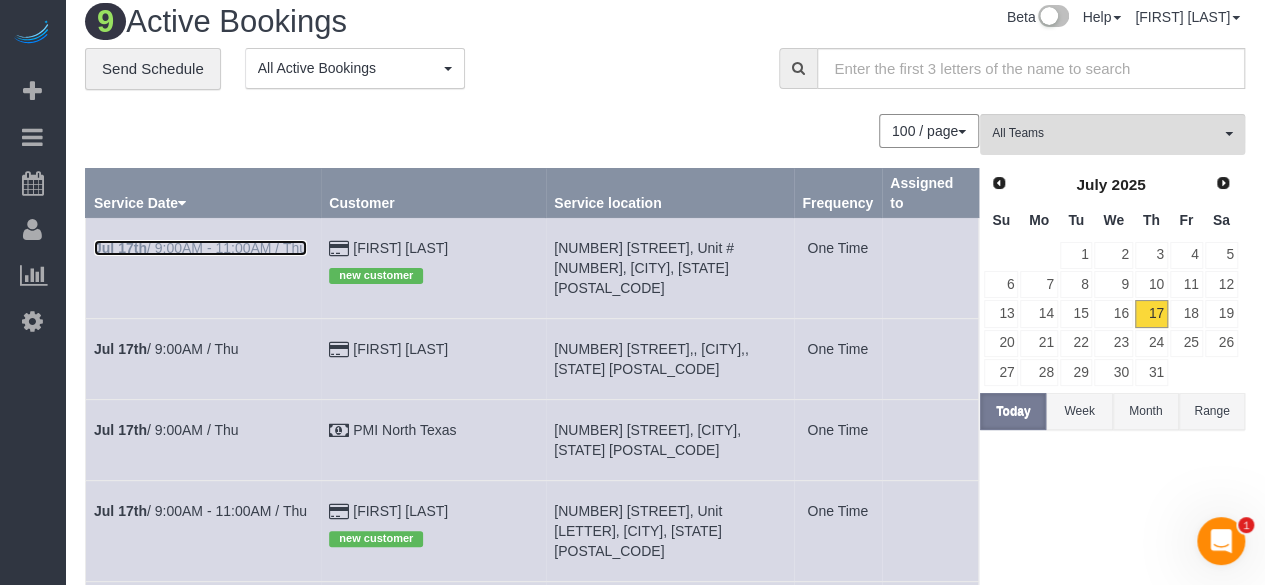 click on "[DATE]
/ [TIME] - [TIME] / [DAY]" at bounding box center [200, 248] 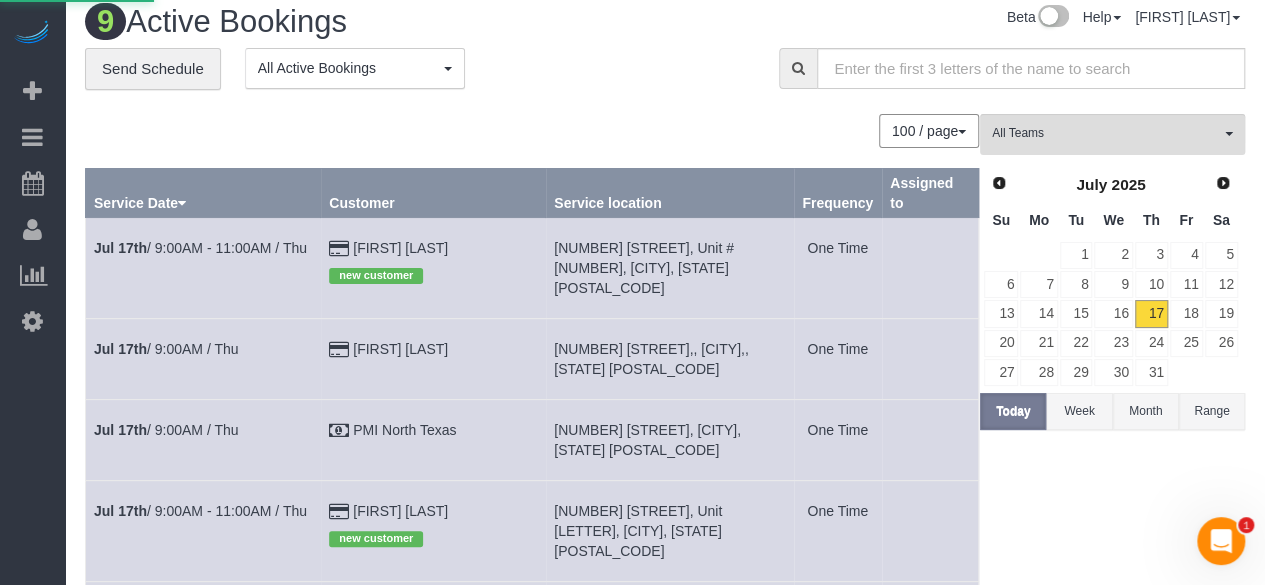 scroll, scrollTop: 0, scrollLeft: 0, axis: both 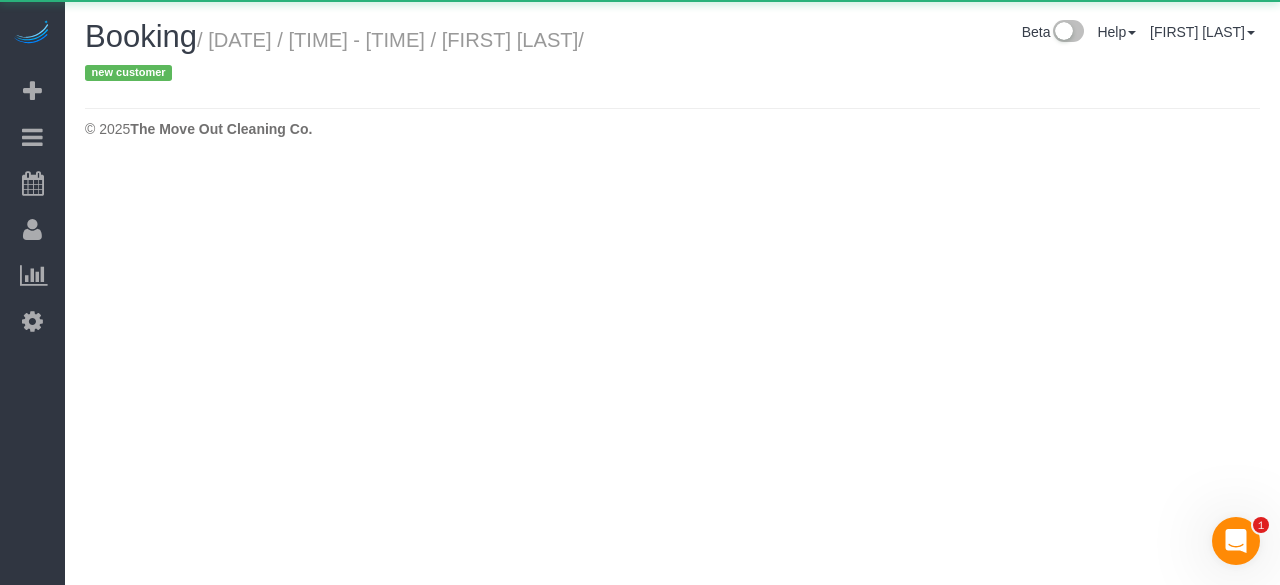 select on "TX" 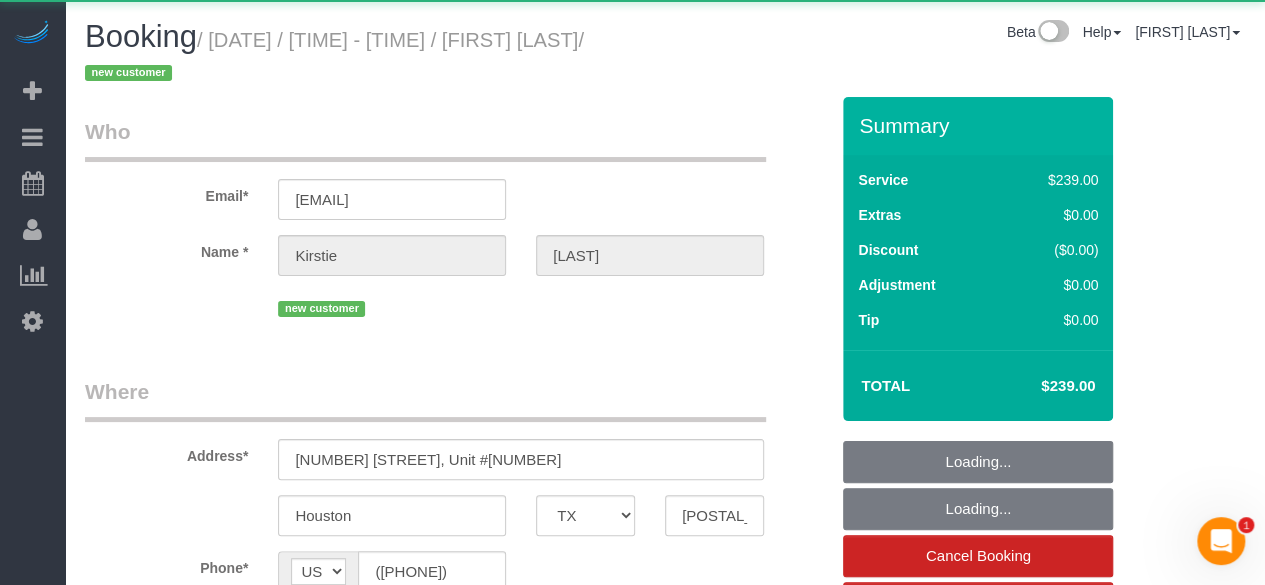 select on "object:5487" 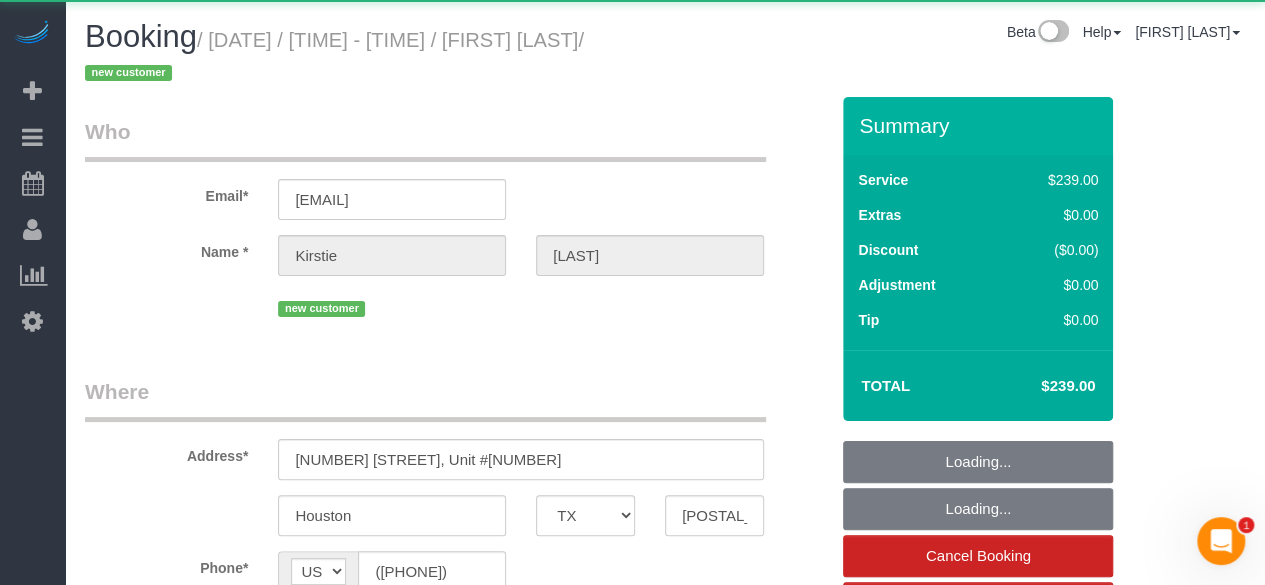 select on "string:fspay-792d6f7f-4963-4fbb-ab86-3c68a8ad095d" 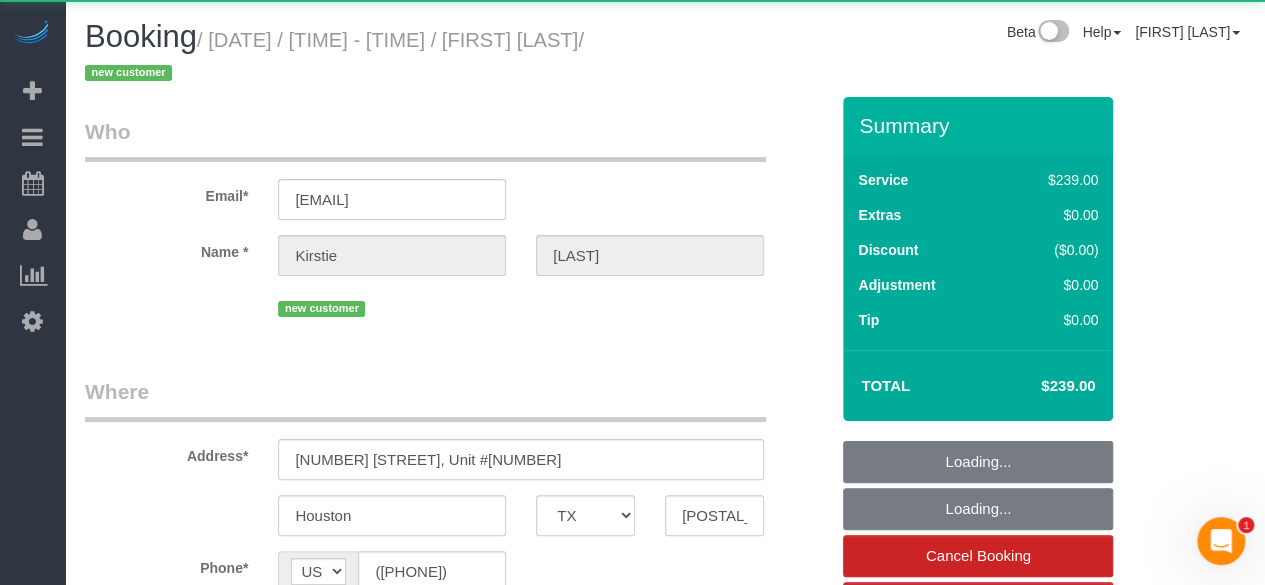 select on "object:5574" 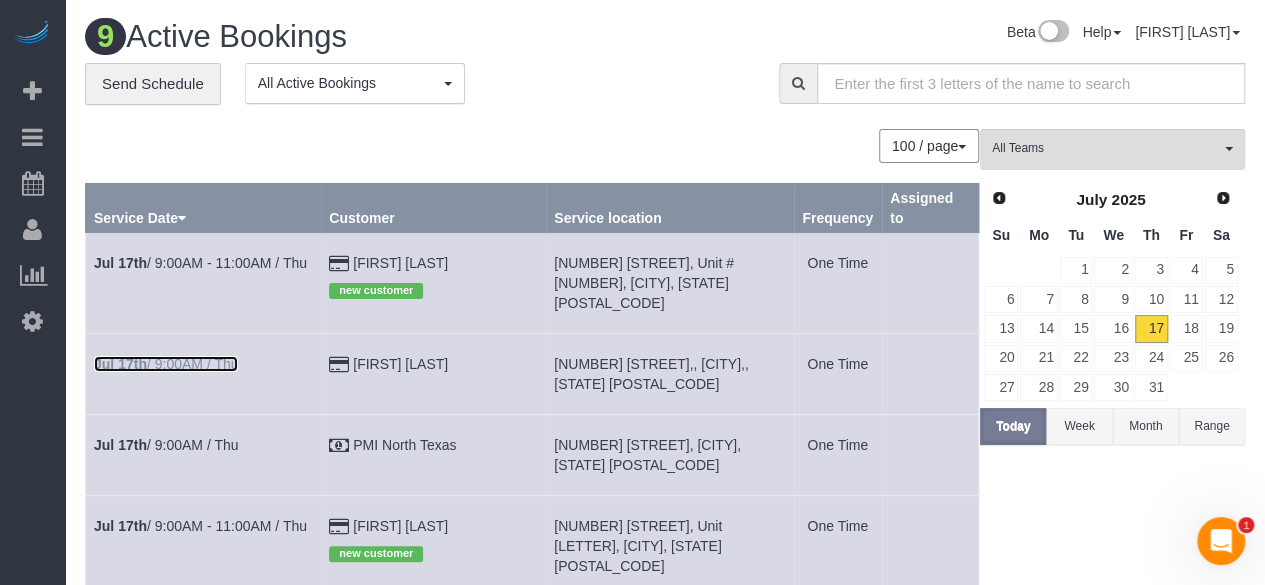 click on "[DATE]
/ [TIME] / [DAY]" at bounding box center [166, 364] 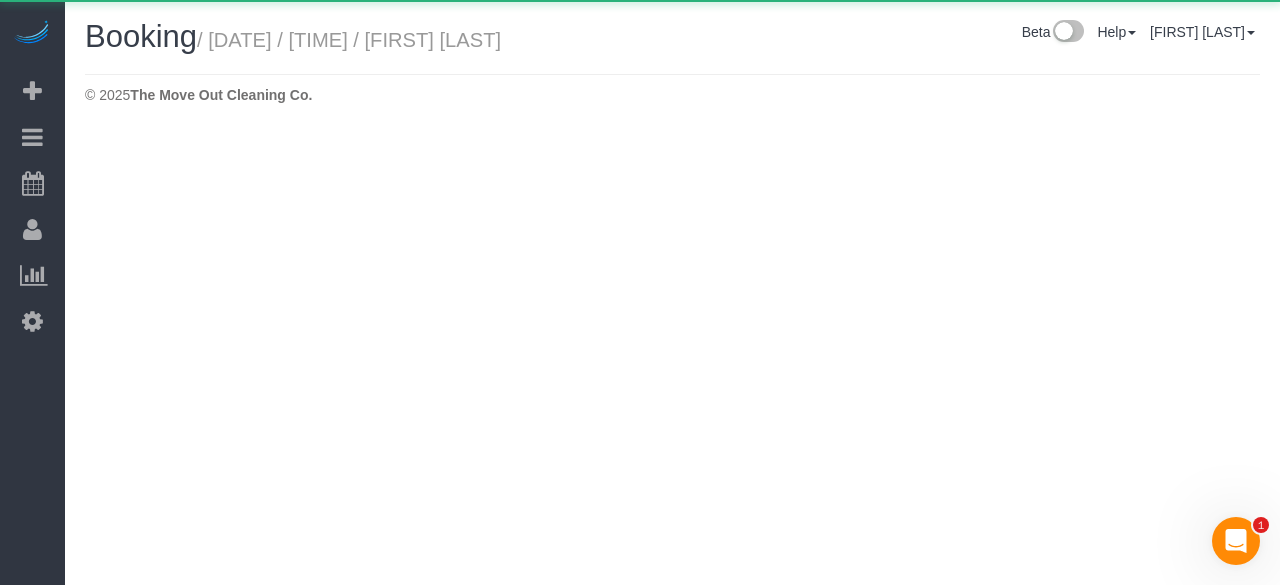 select on "TX" 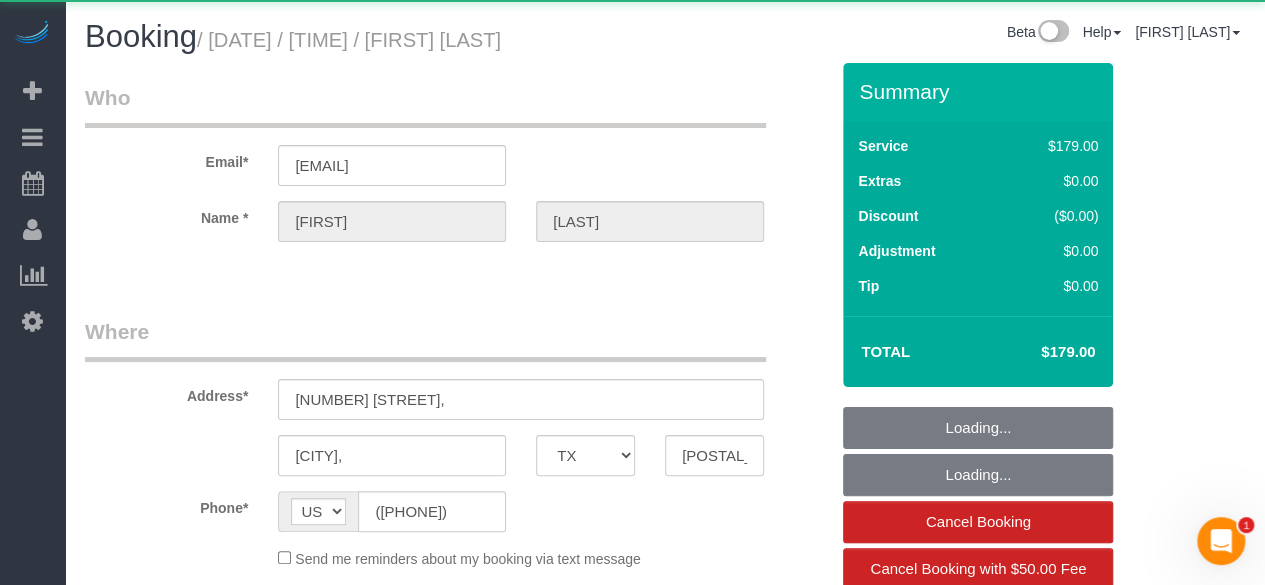 select on "3" 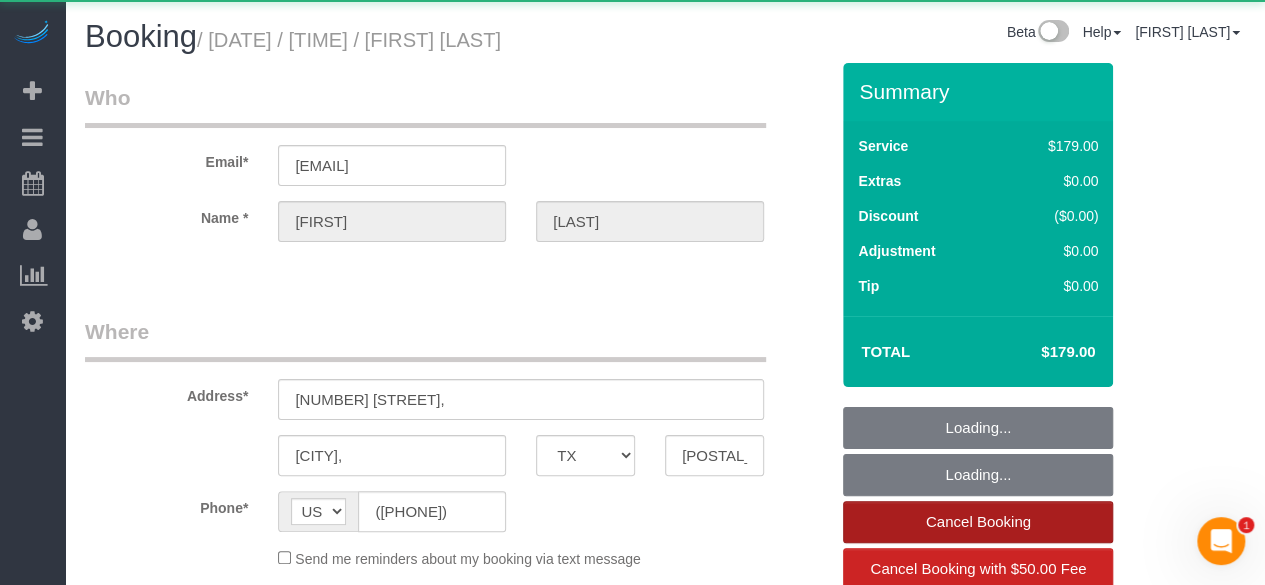 select on "object:6147" 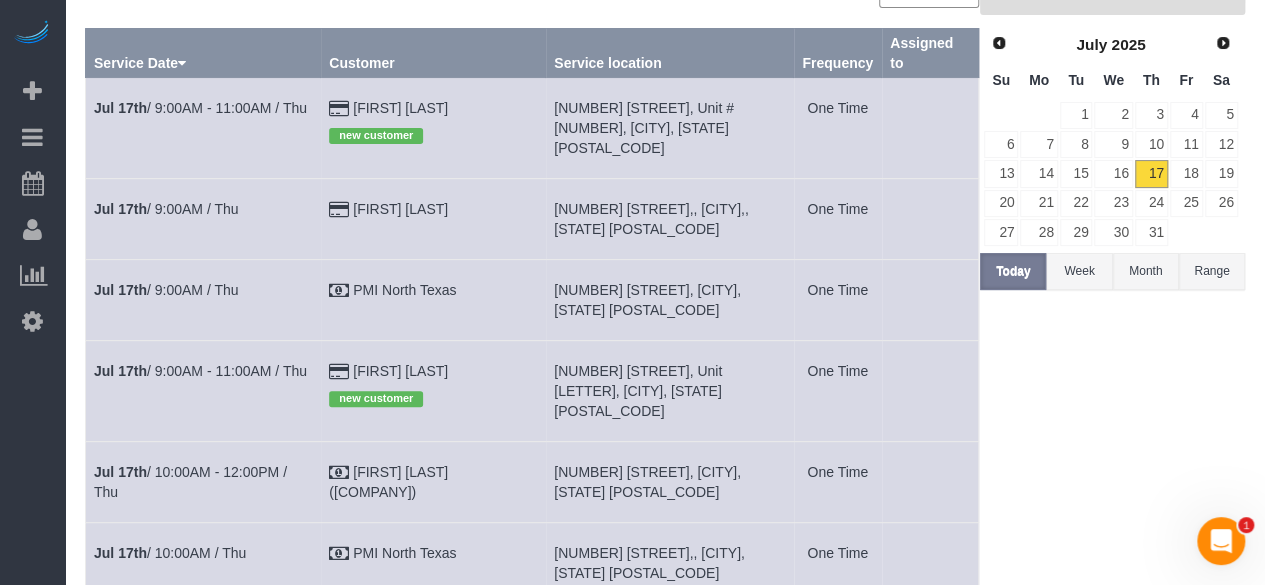 scroll, scrollTop: 499, scrollLeft: 0, axis: vertical 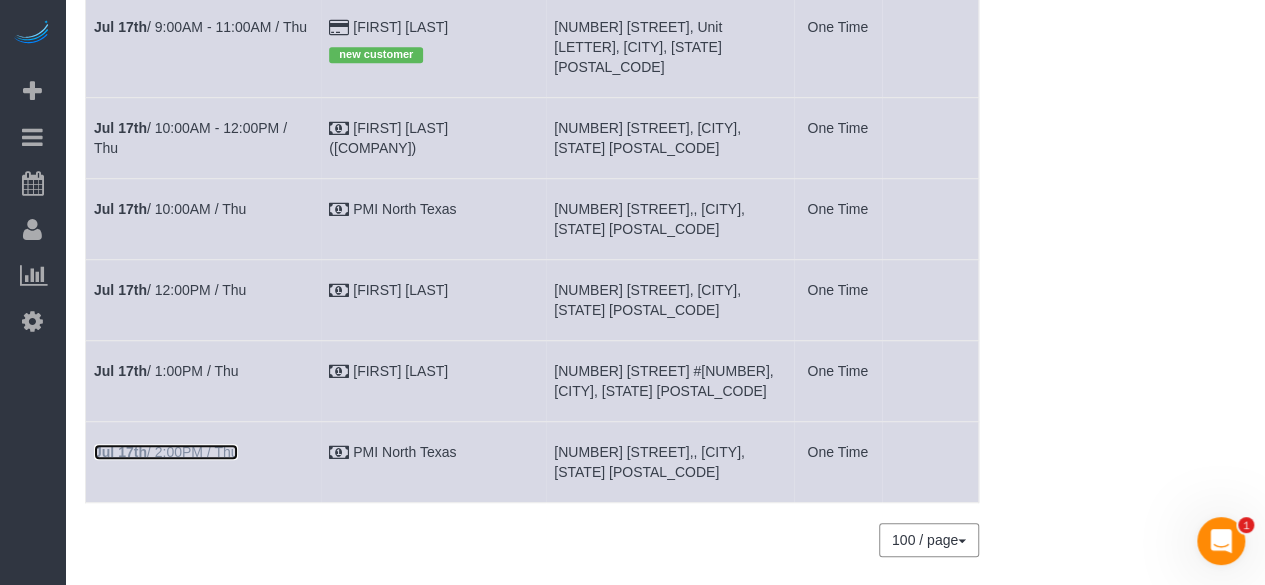 click on "Jul 17th" at bounding box center [120, 452] 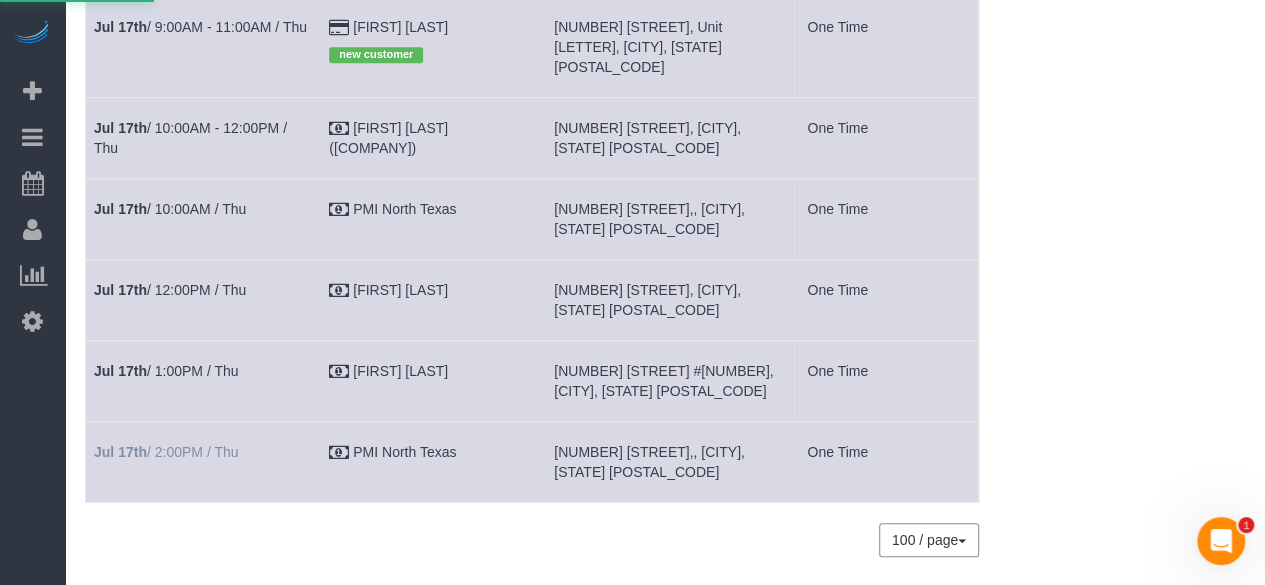 scroll, scrollTop: 0, scrollLeft: 0, axis: both 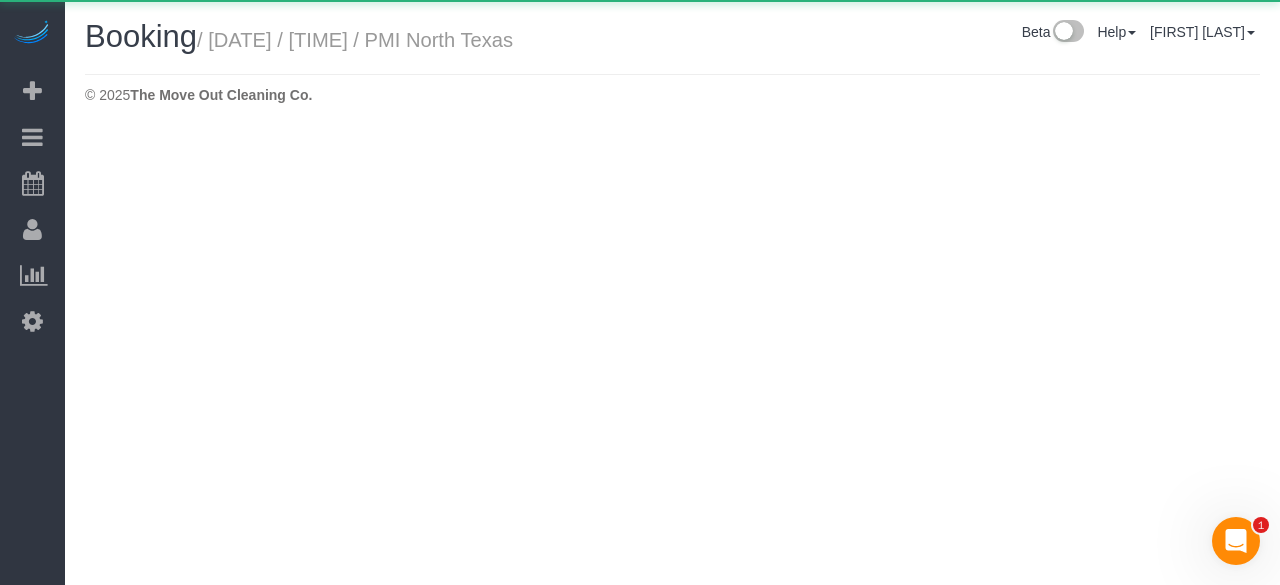 select on "TX" 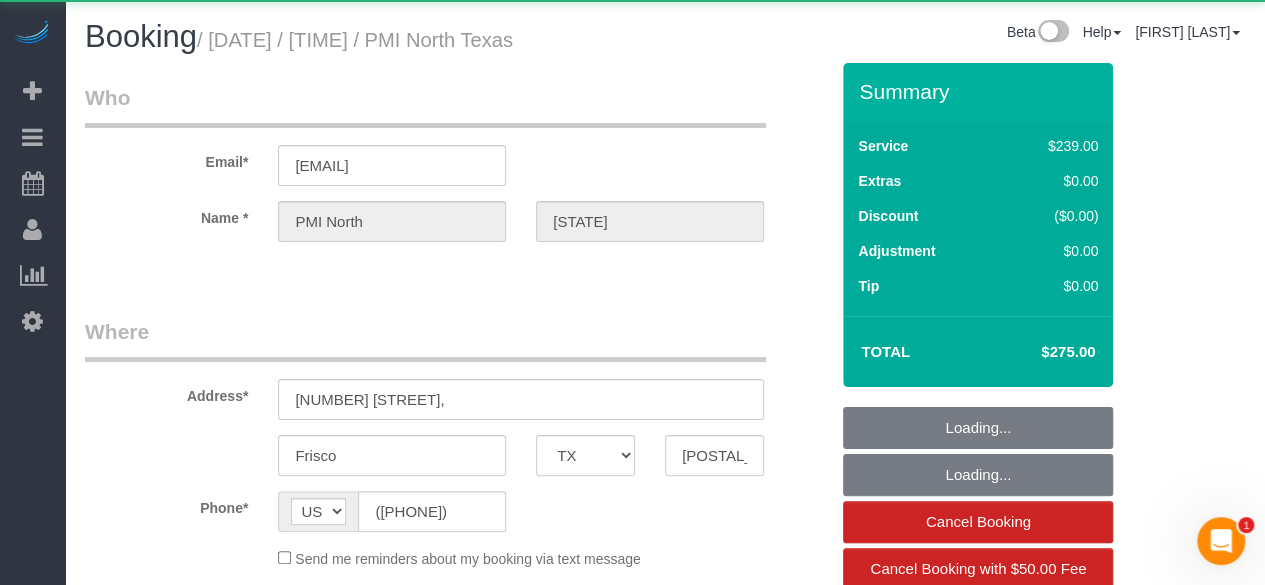 select on "object:6706" 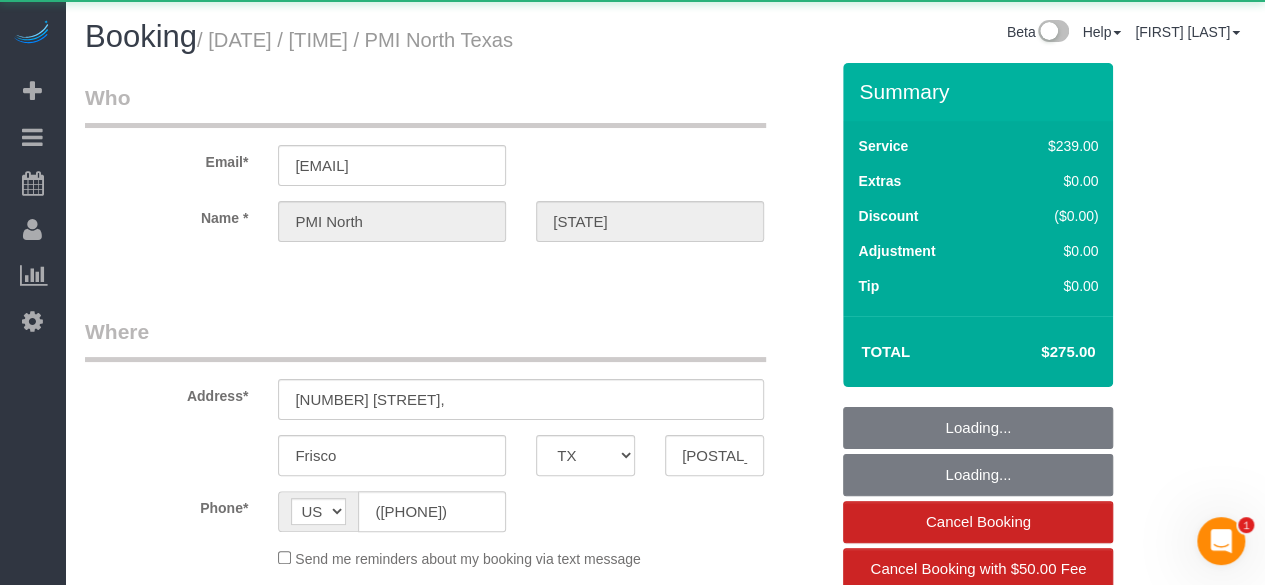 select on "3" 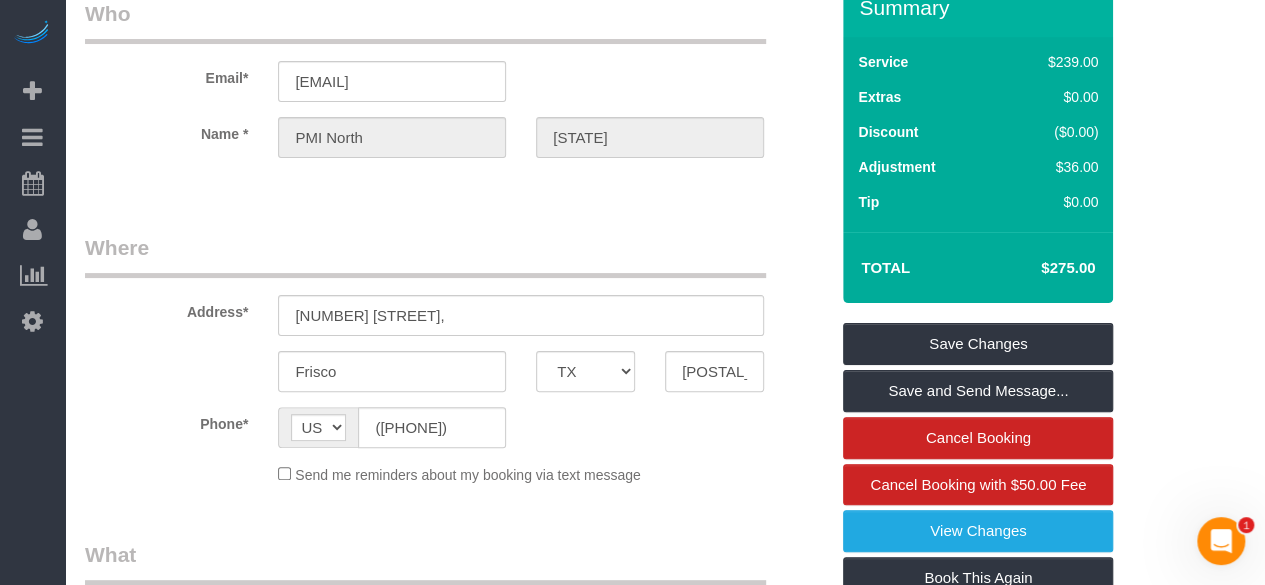 scroll, scrollTop: 83, scrollLeft: 0, axis: vertical 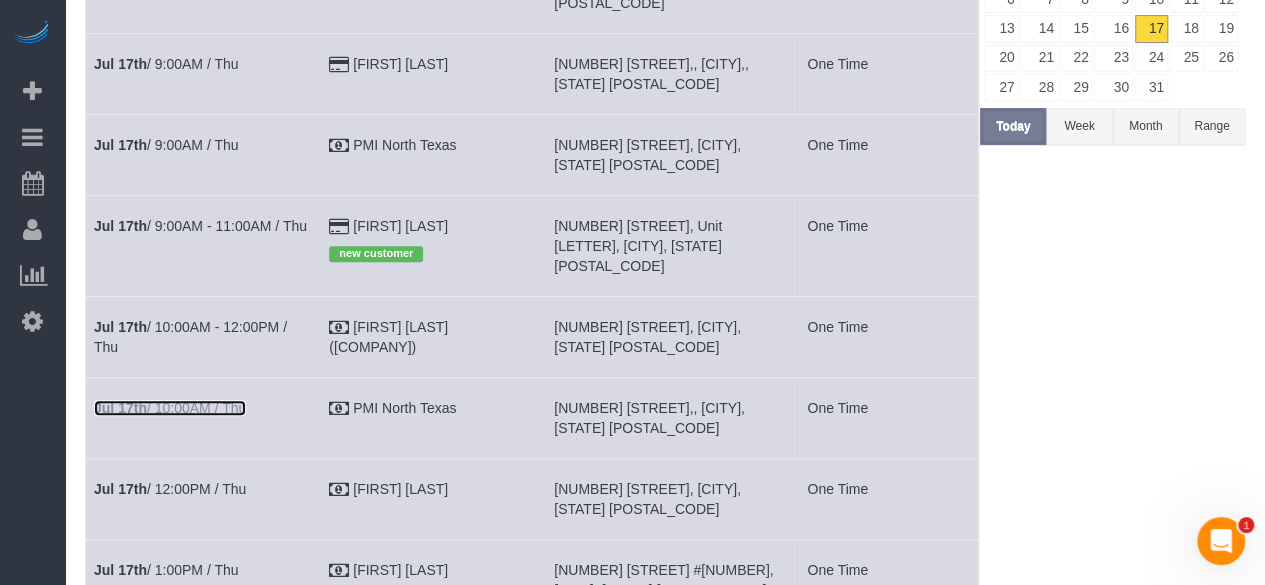 click on "[DATE]
/ [TIME] / [DAY]" at bounding box center (170, 408) 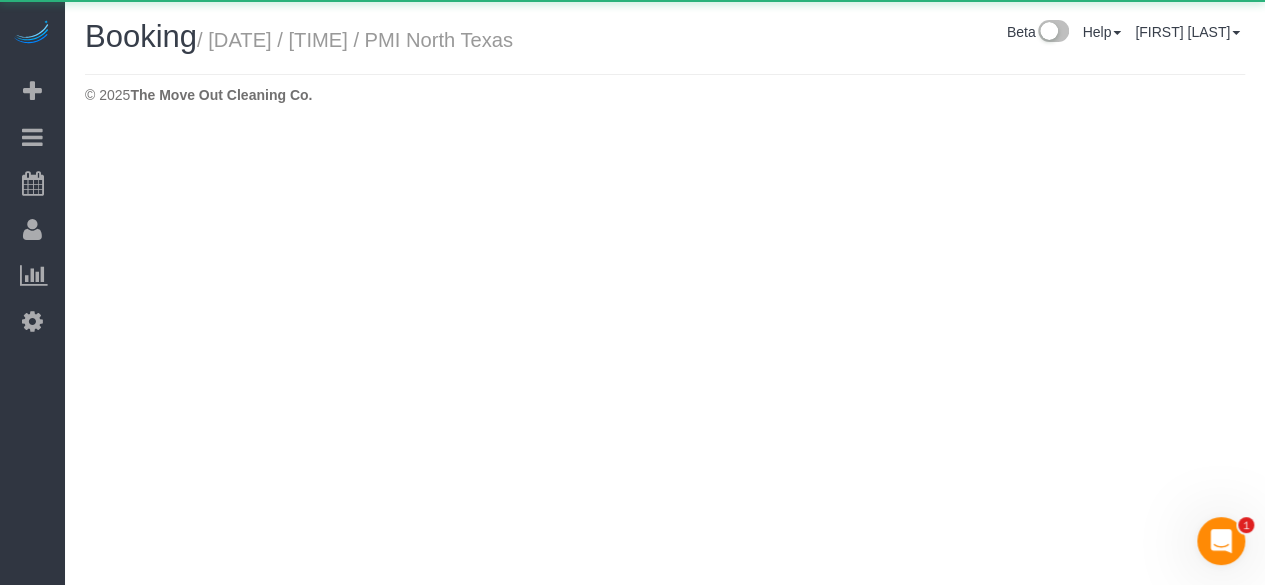 scroll, scrollTop: 0, scrollLeft: 0, axis: both 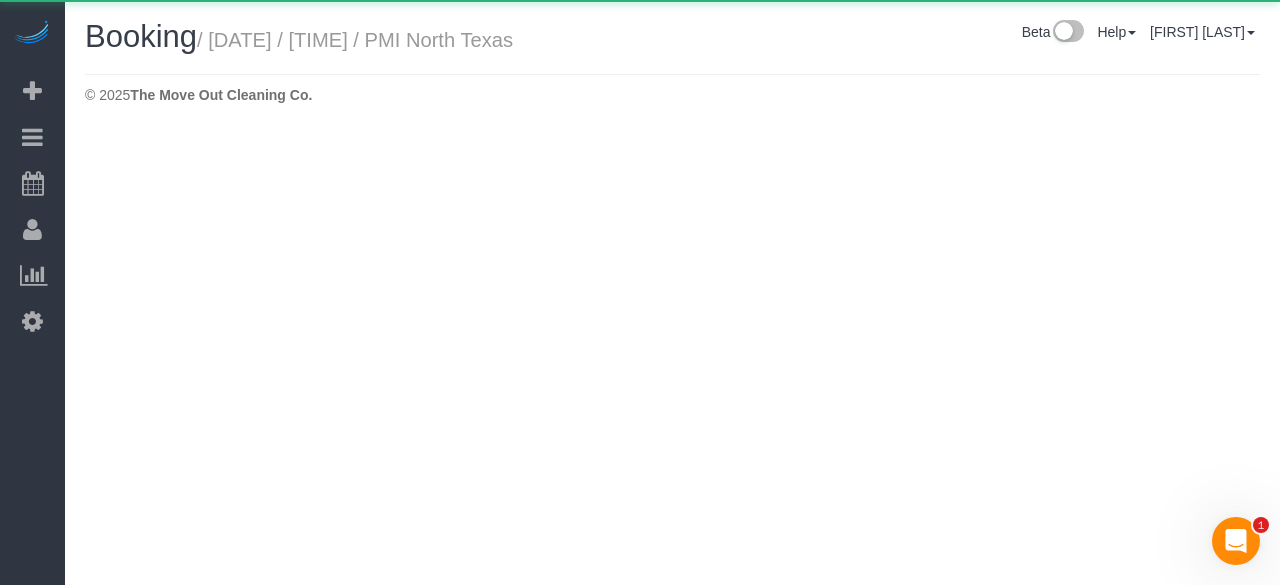 select on "TX" 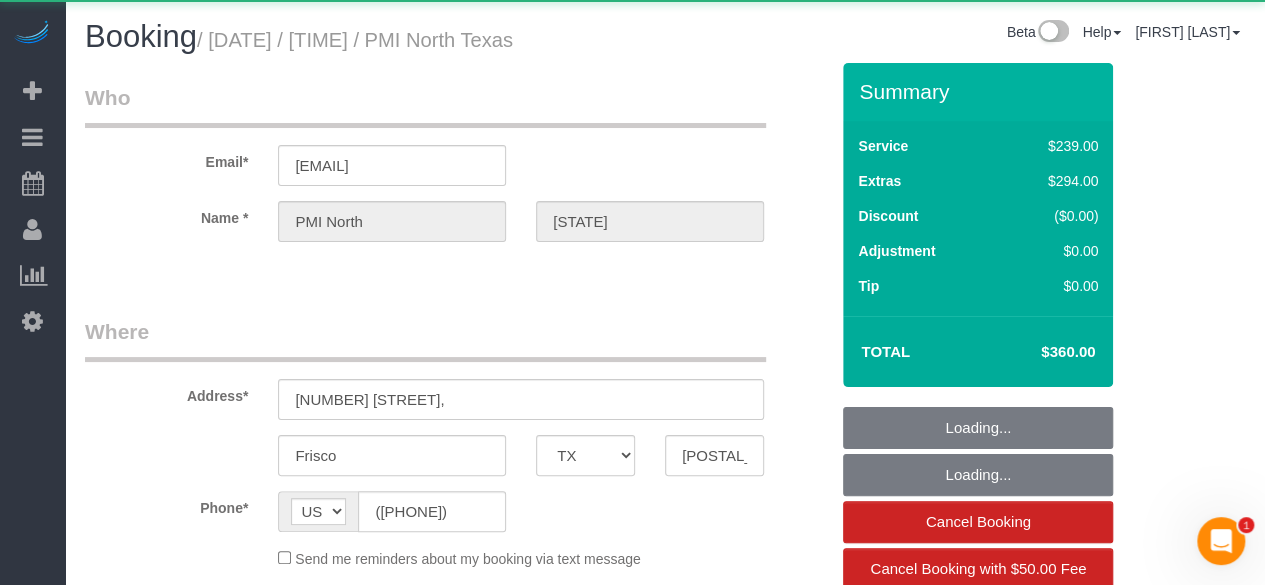 select on "object:7265" 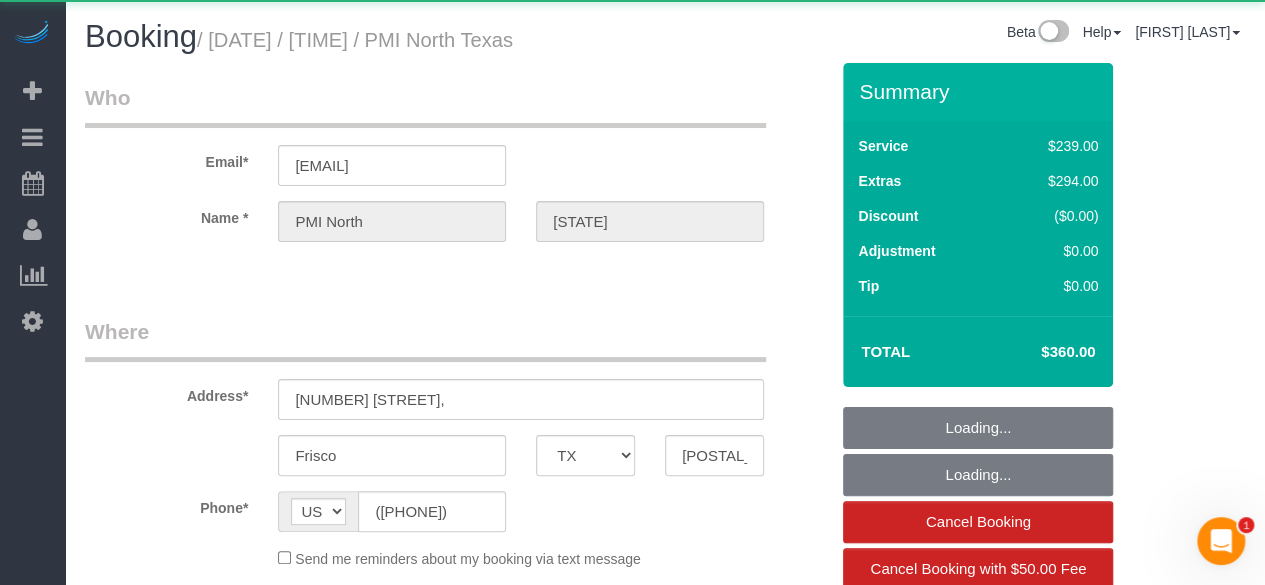 select on "3" 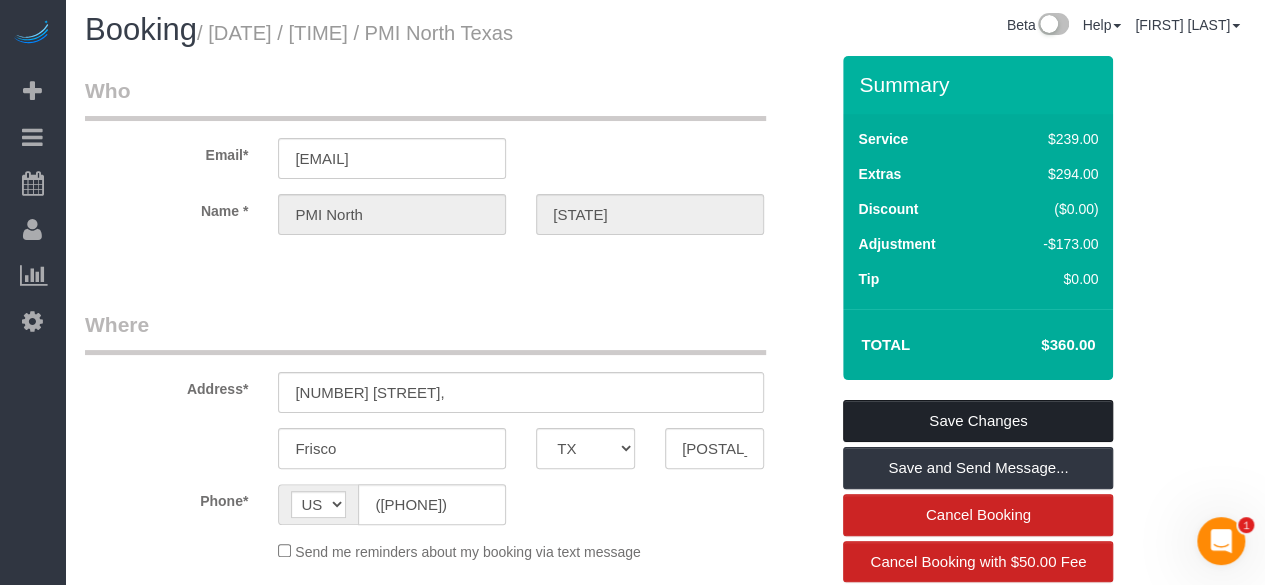 scroll, scrollTop: 0, scrollLeft: 0, axis: both 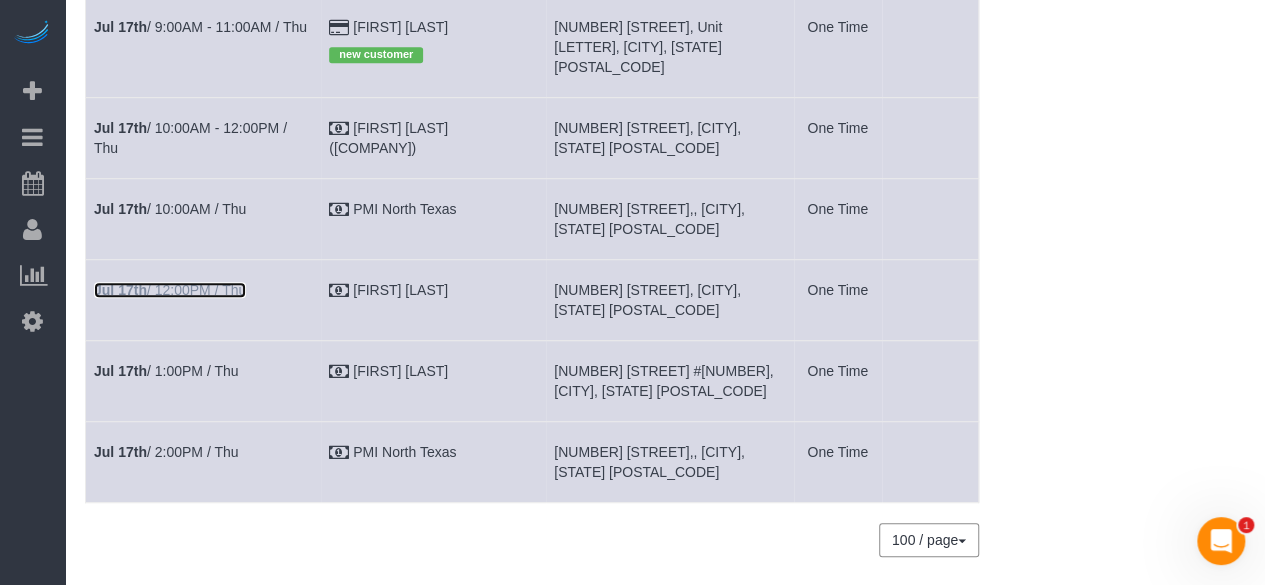 click on "Jul 17th
/ 12:00PM / Thu" at bounding box center [170, 290] 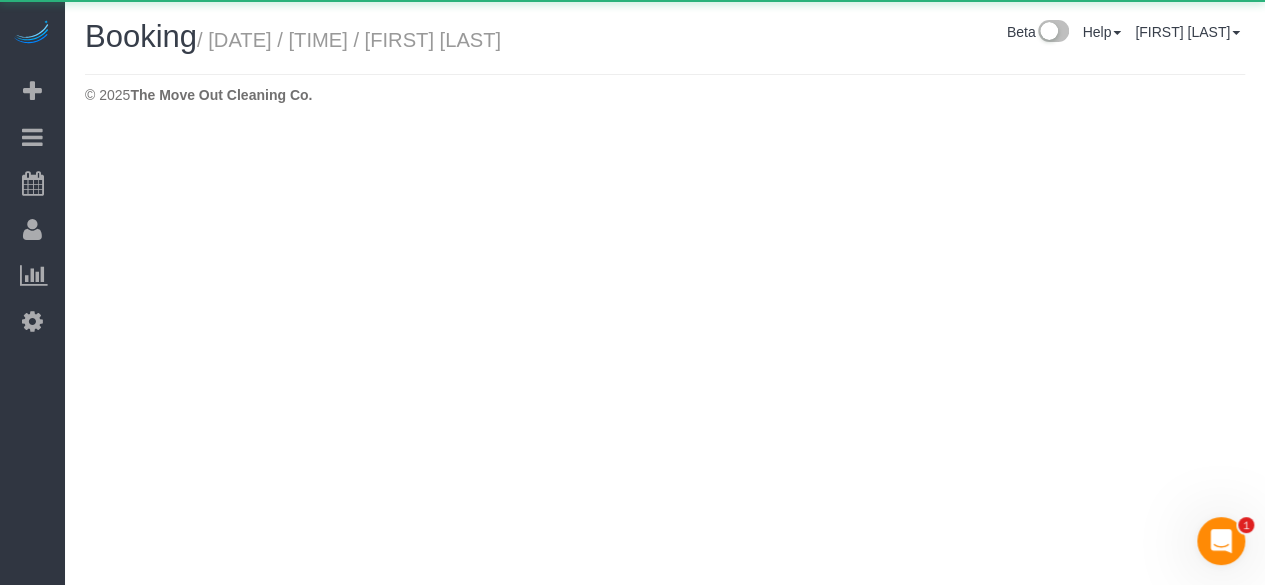scroll, scrollTop: 0, scrollLeft: 0, axis: both 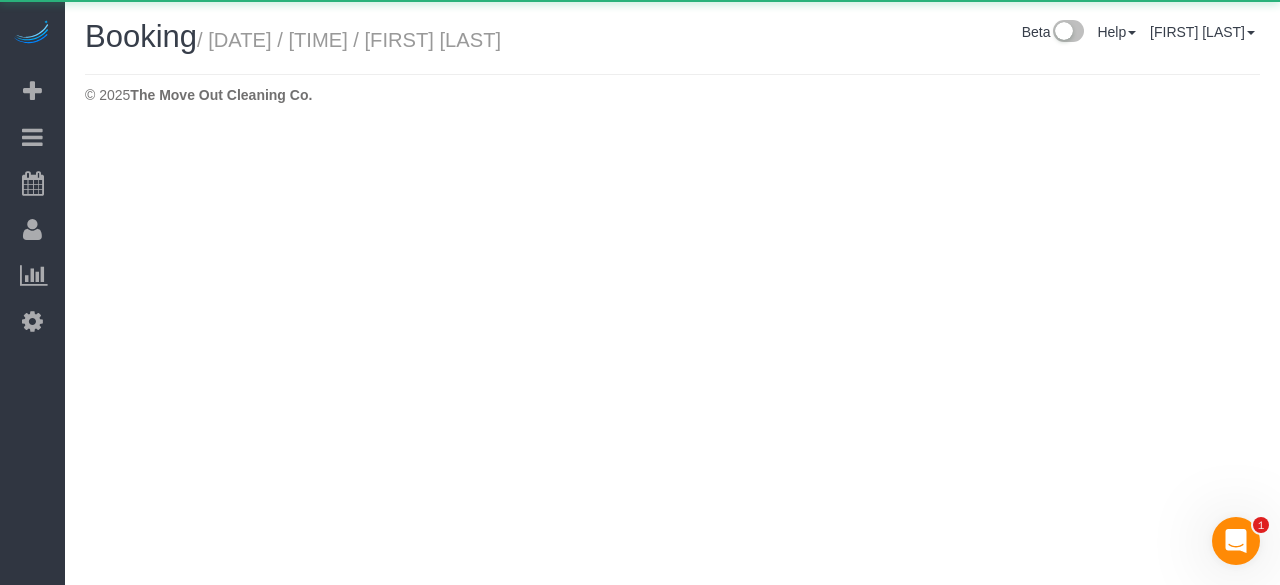 select on "TX" 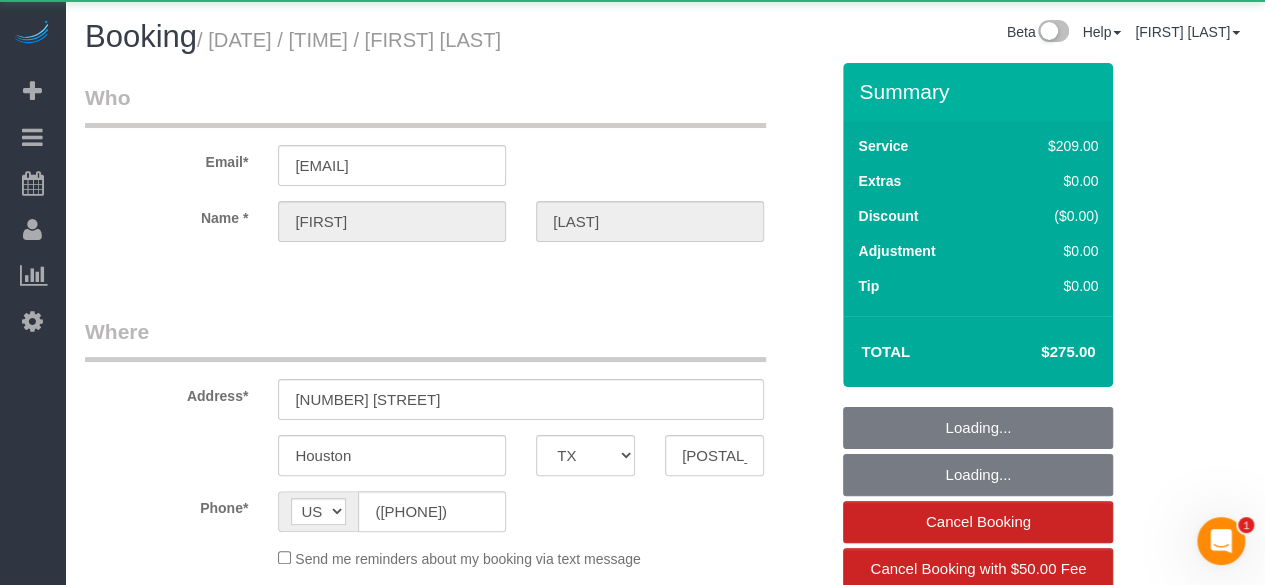 select on "object:7737" 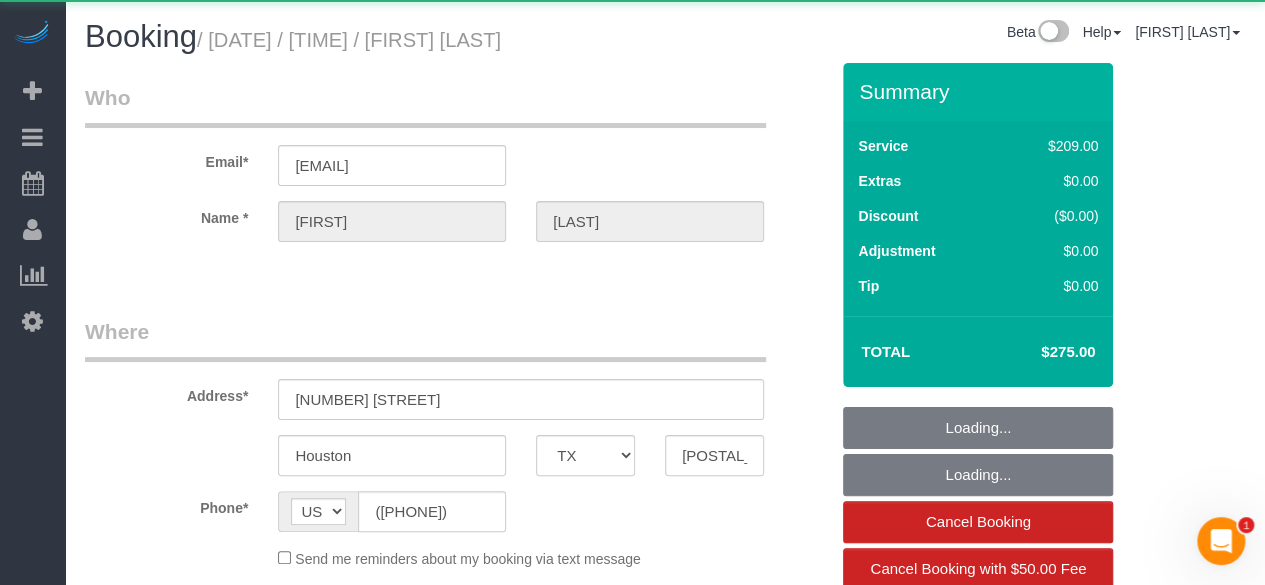 select on "3" 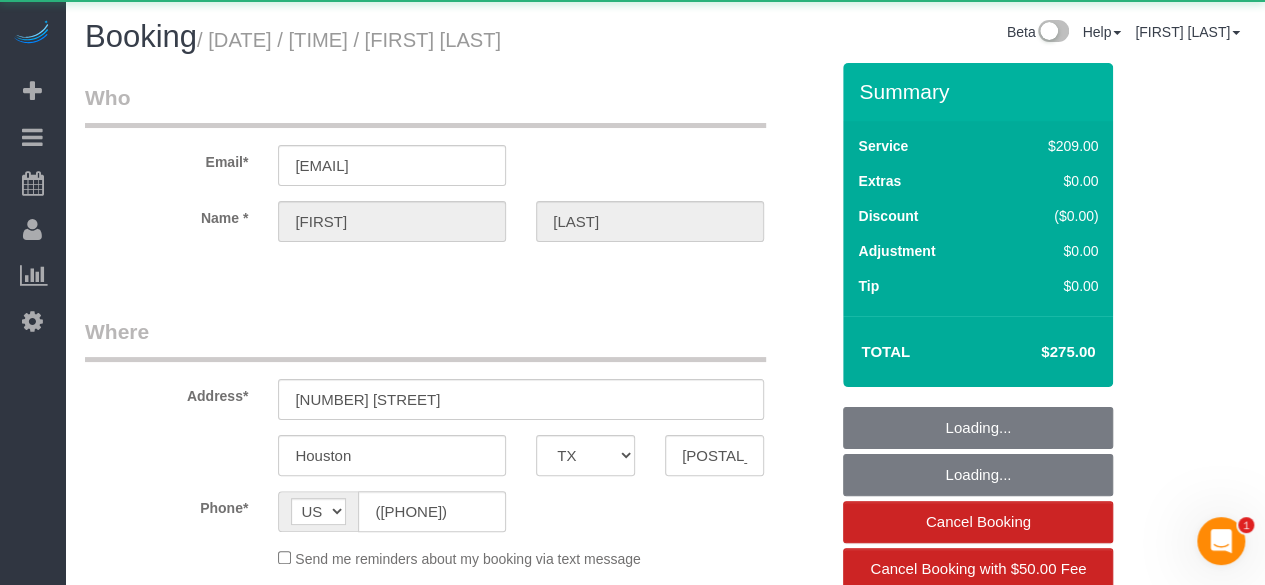select on "object:7824" 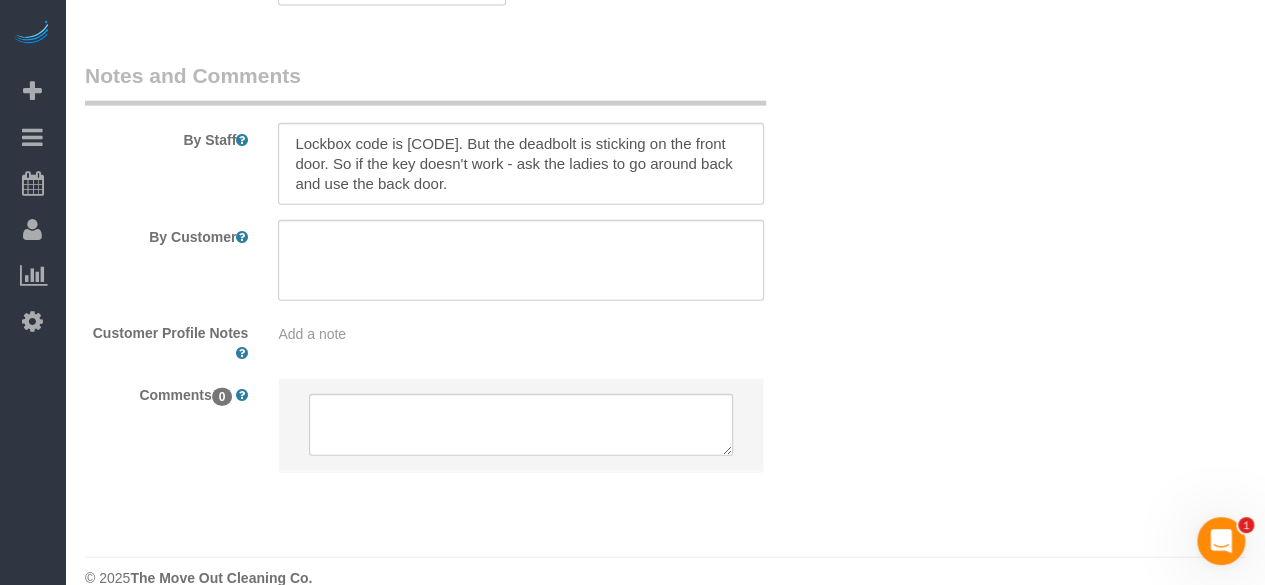 scroll, scrollTop: 2383, scrollLeft: 0, axis: vertical 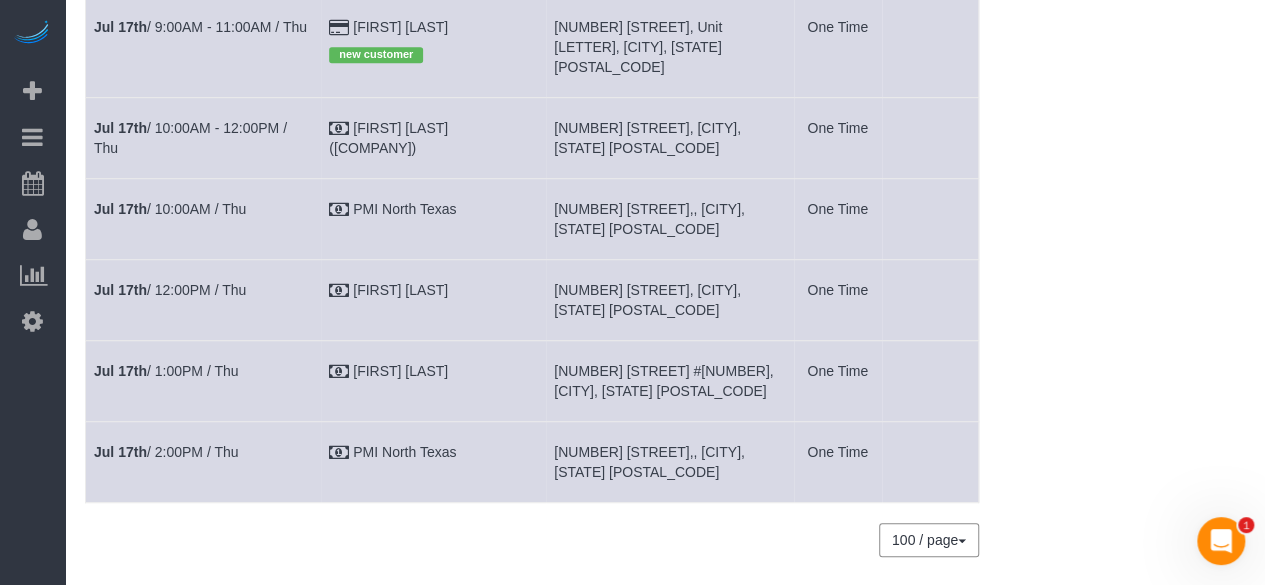 click on "[DATE]
/ [TIME] / [DAY]" at bounding box center [203, 380] 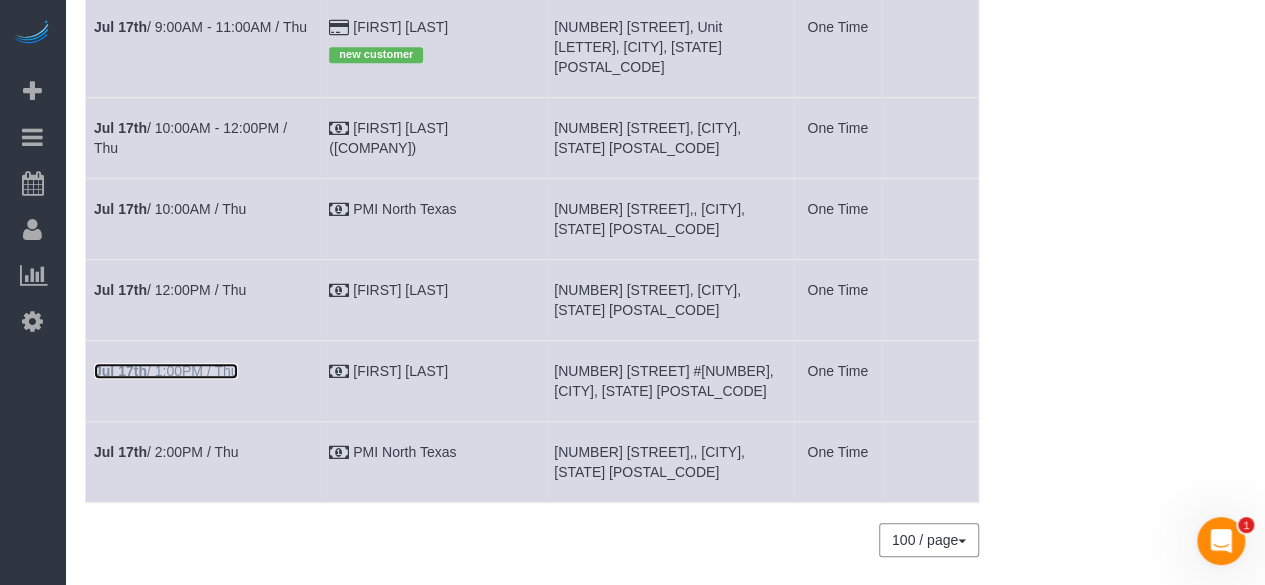 click on "[DATE]
/ [TIME] / [DAY]" at bounding box center (166, 371) 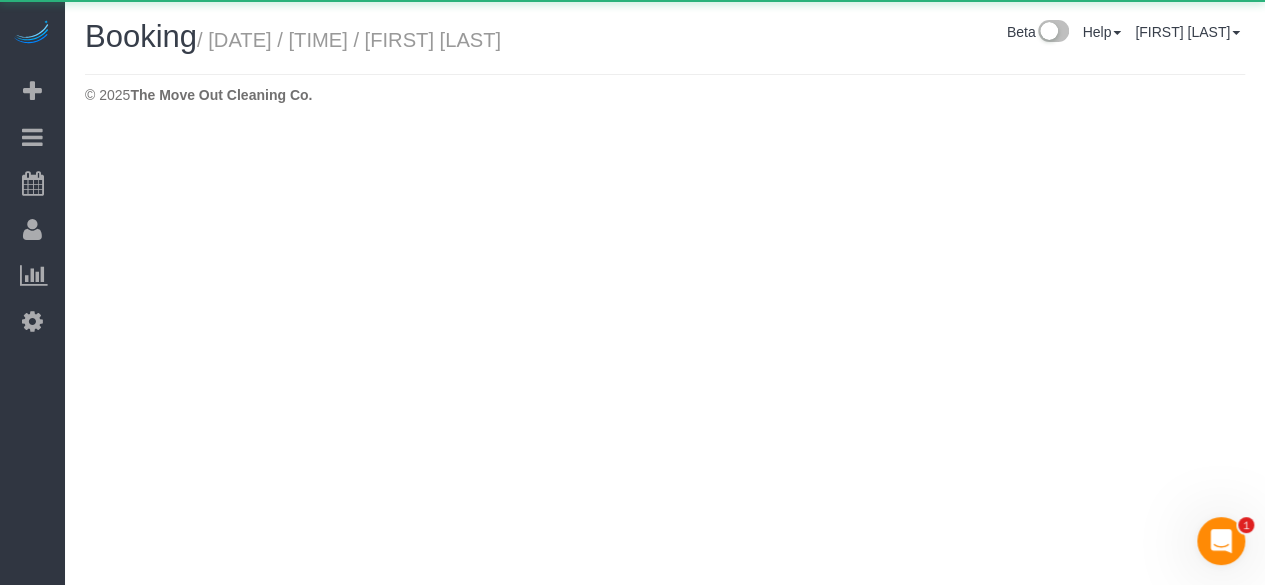 scroll, scrollTop: 0, scrollLeft: 0, axis: both 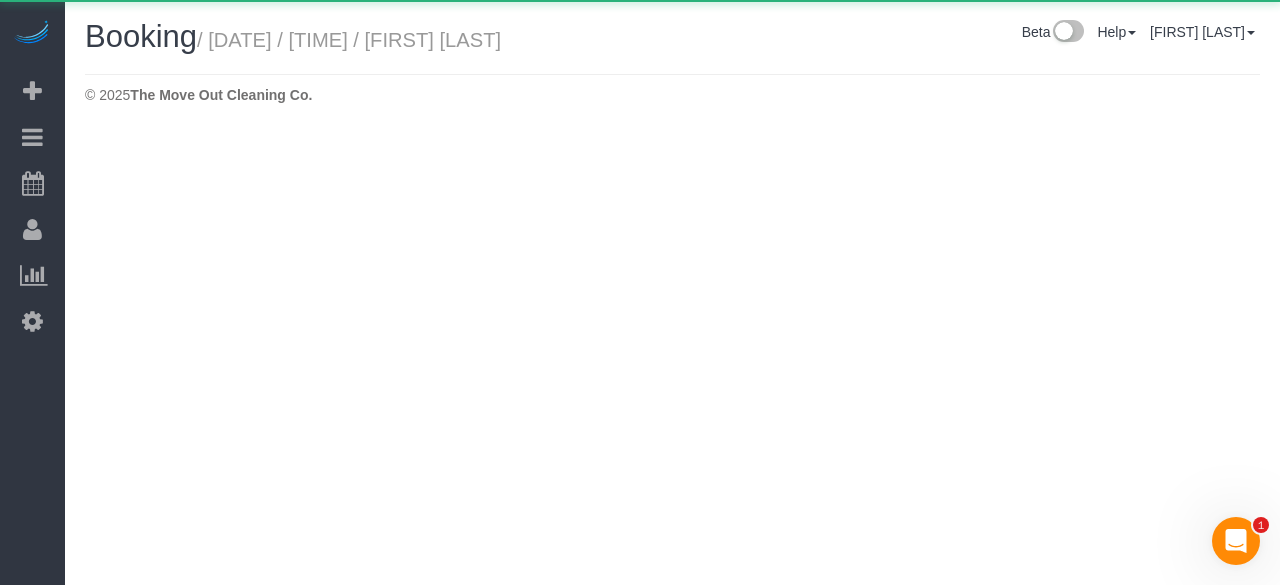 select on "TX" 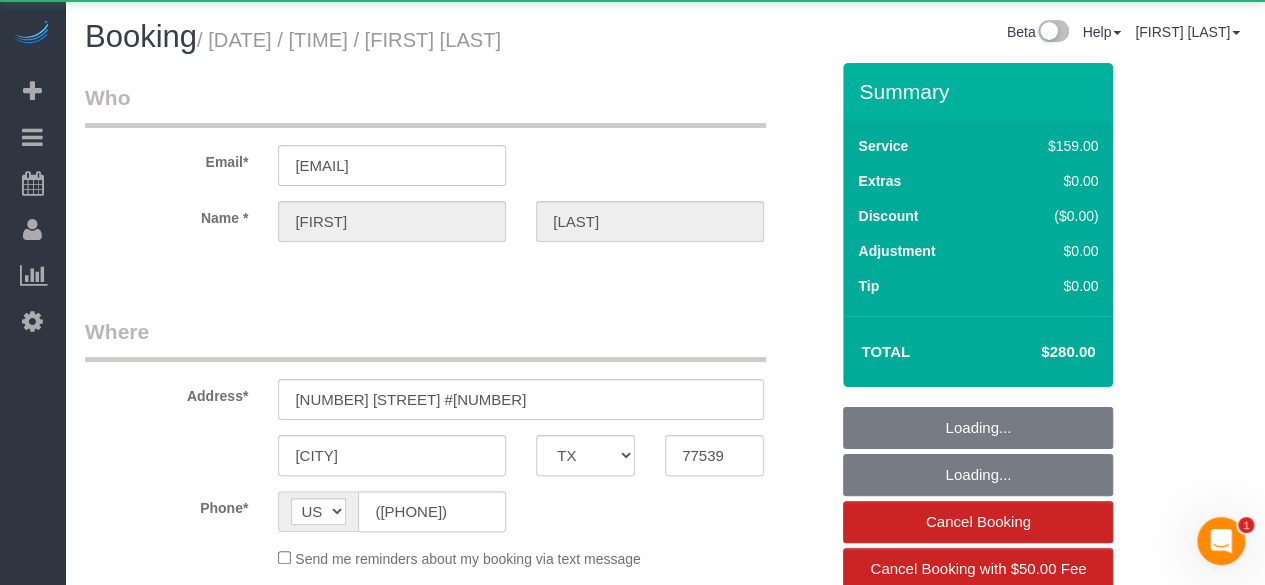 select on "object:8380" 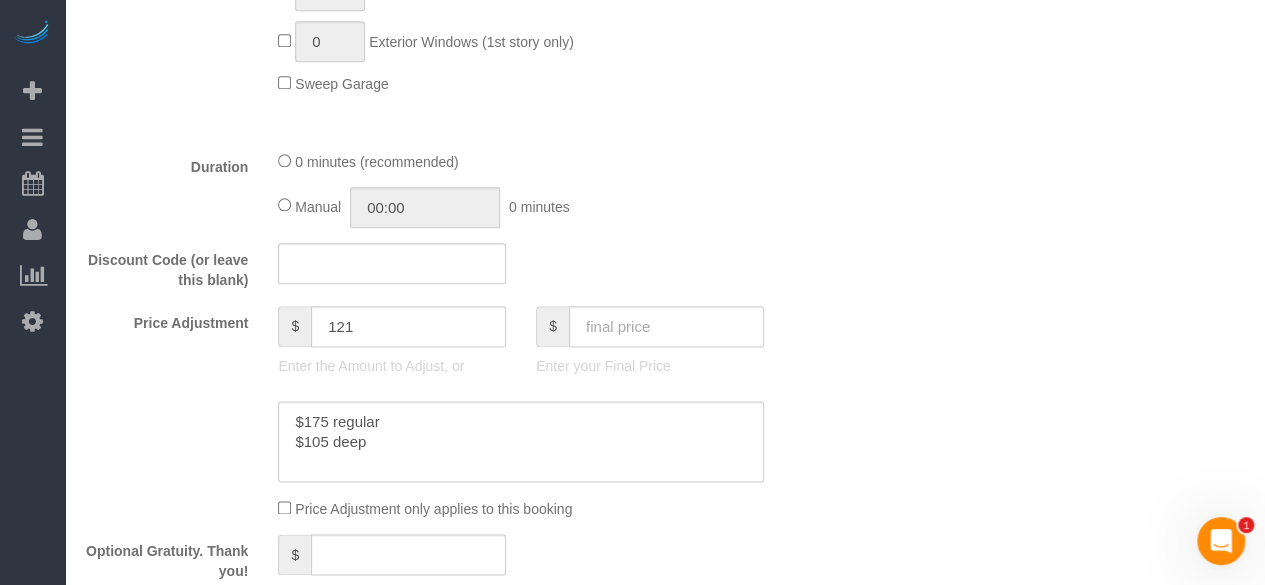 scroll, scrollTop: 1100, scrollLeft: 0, axis: vertical 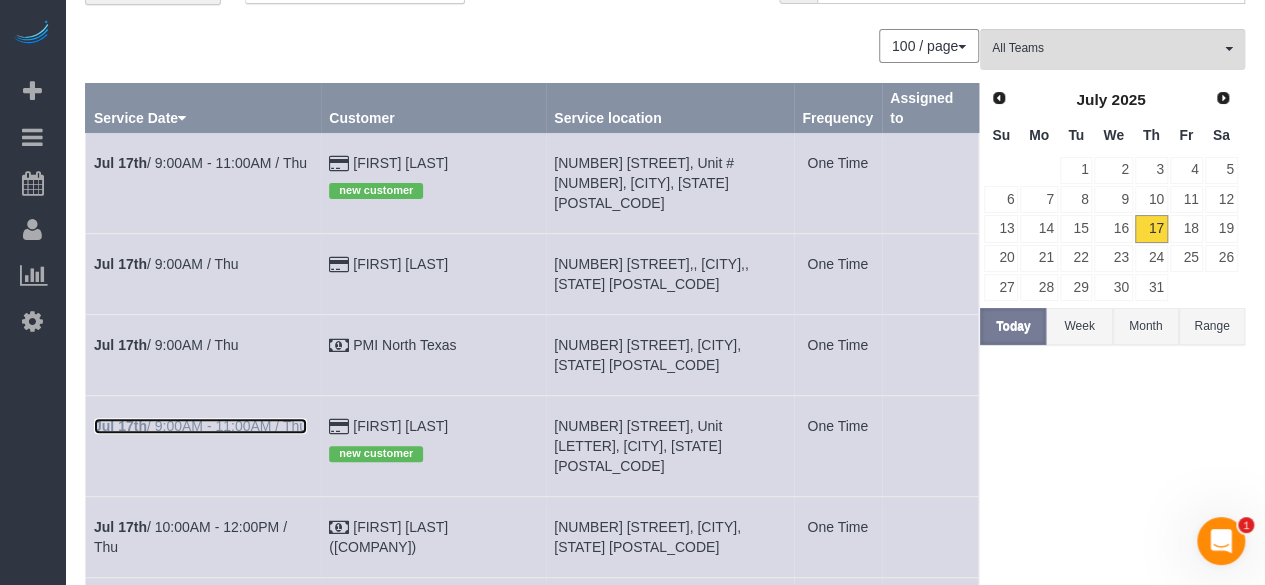 click on "[DATE]
/ [TIME] - [TIME] / [DAY]" at bounding box center (200, 426) 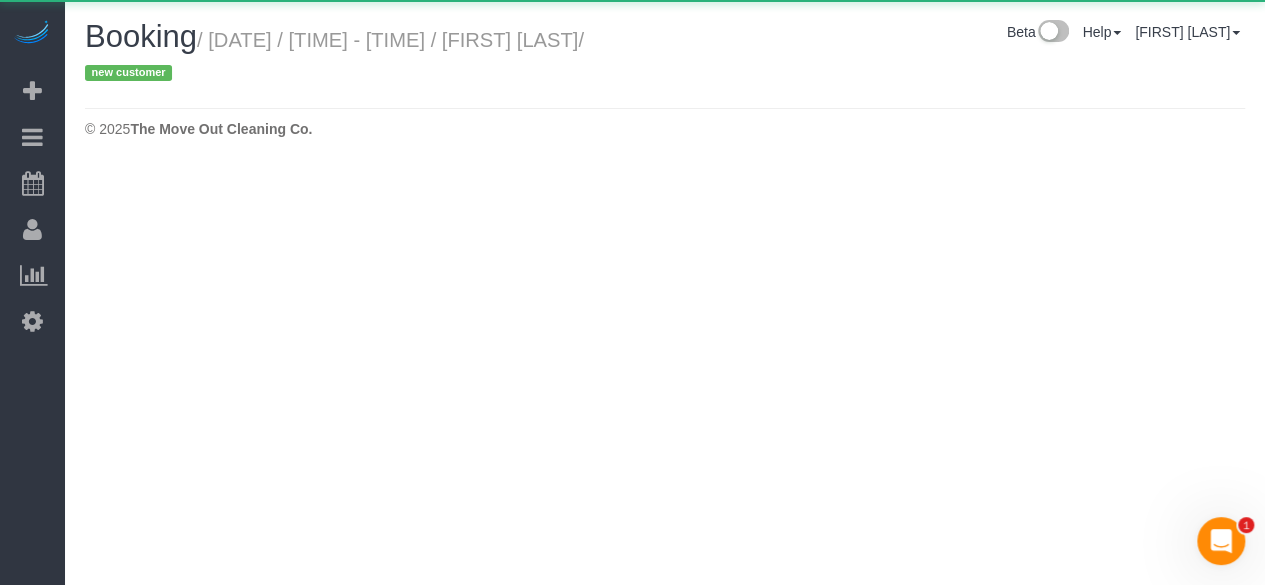scroll, scrollTop: 0, scrollLeft: 0, axis: both 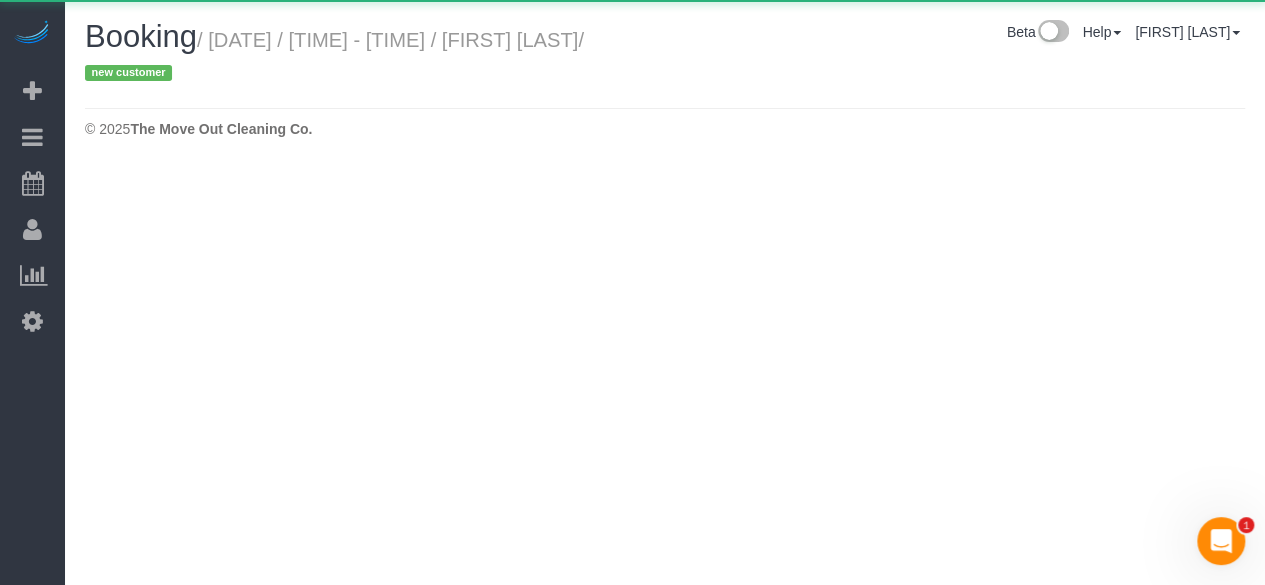 select on "TX" 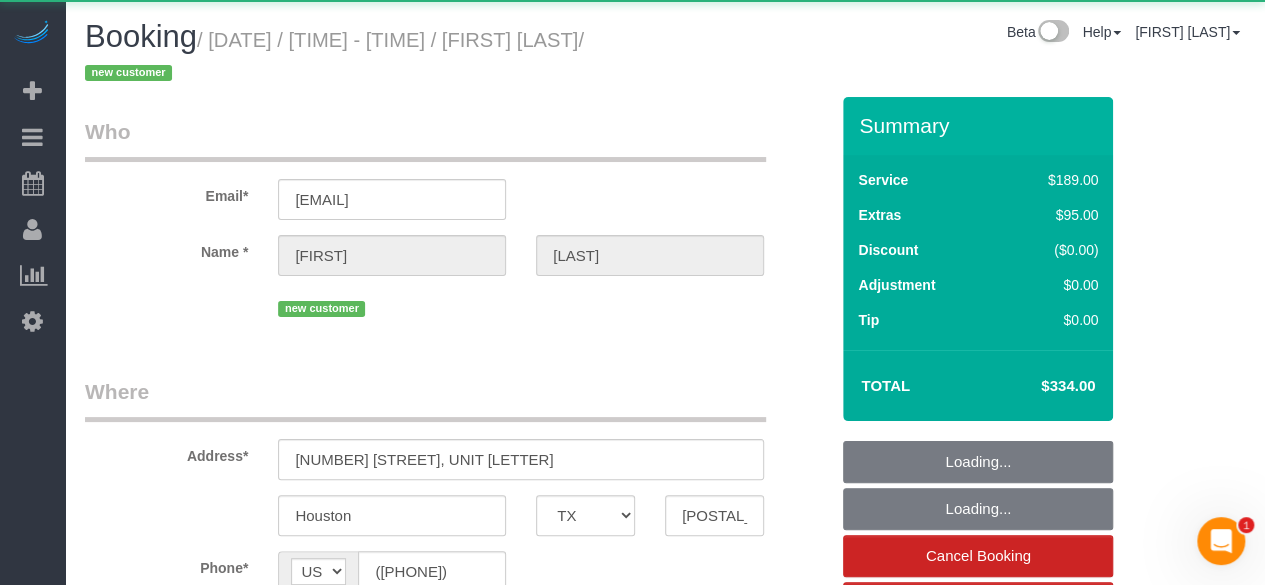 select on "object:8962" 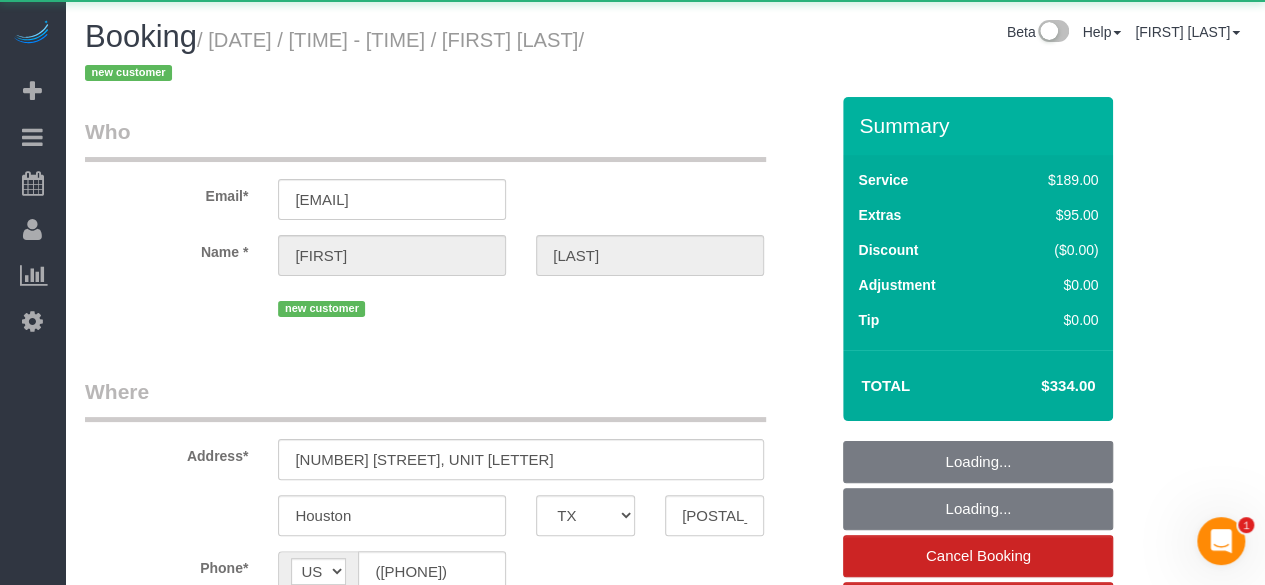 select on "string:fspay-35c23122-ca0e-49e0-9ad1-0d1b078cc53a" 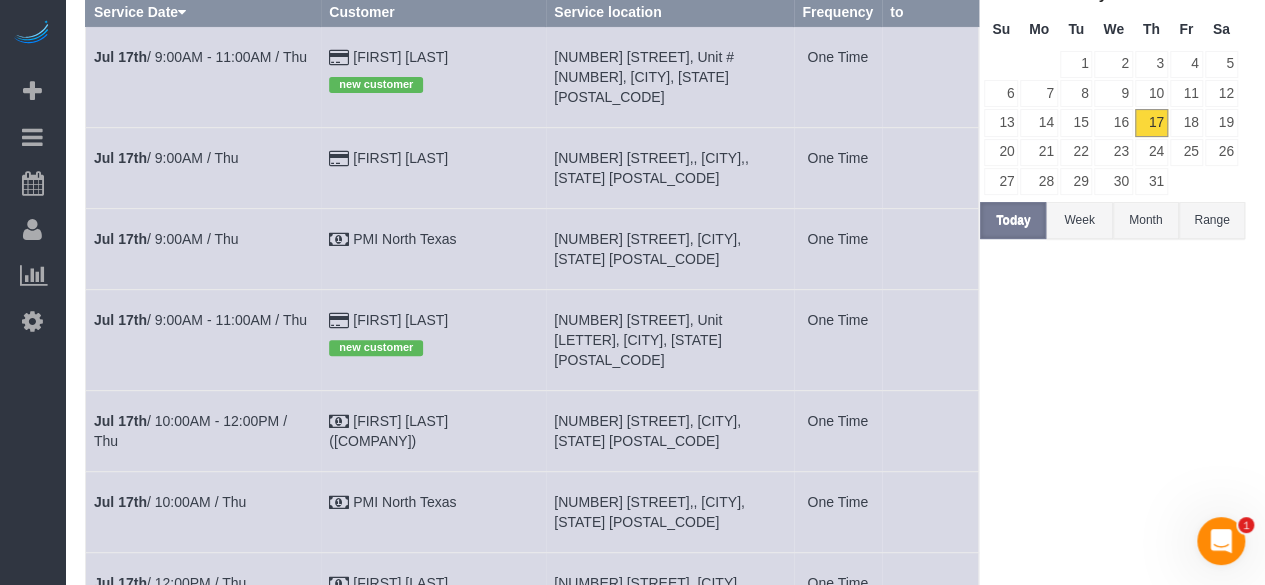 scroll, scrollTop: 300, scrollLeft: 0, axis: vertical 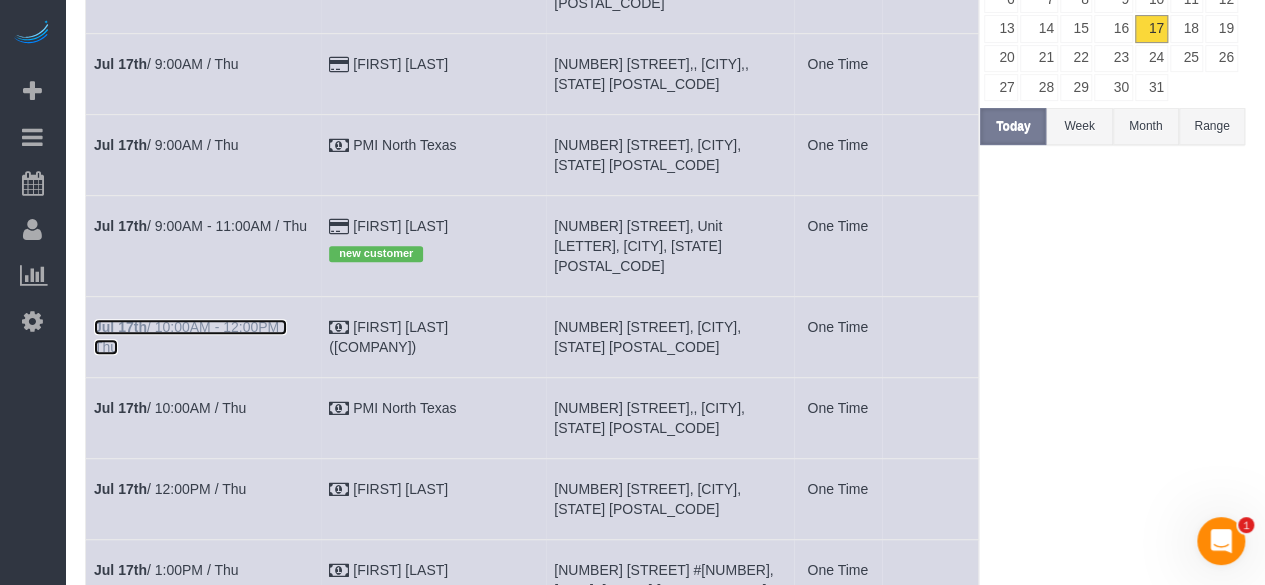 click on "[DATE]
/ [TIME] - [TIME] / [DAY]" at bounding box center [190, 337] 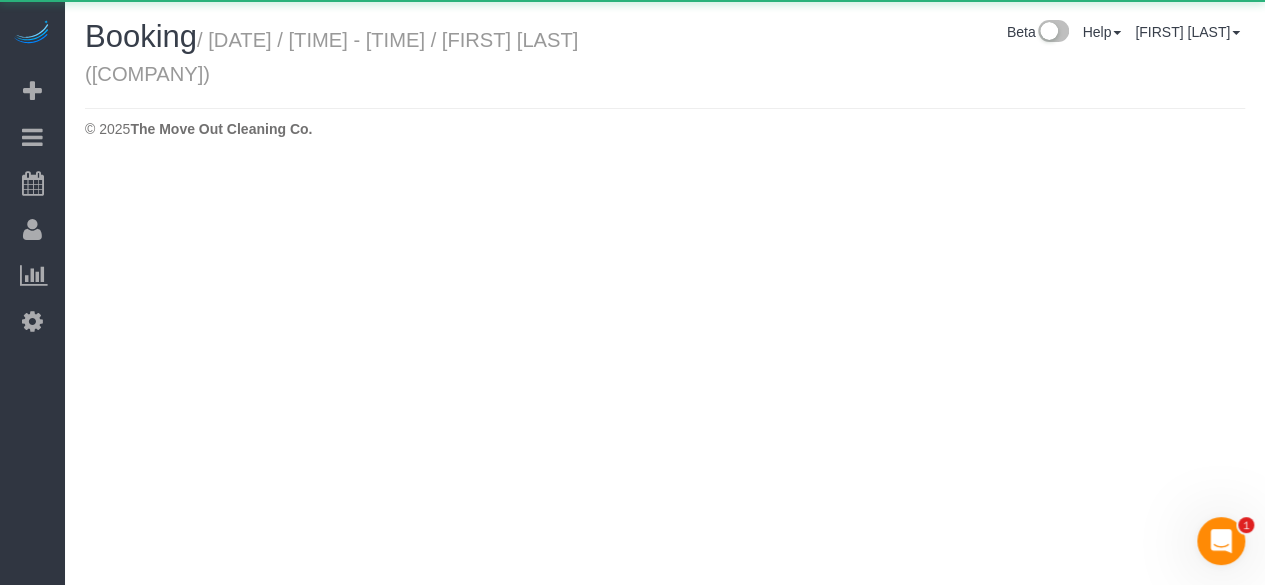 scroll, scrollTop: 0, scrollLeft: 0, axis: both 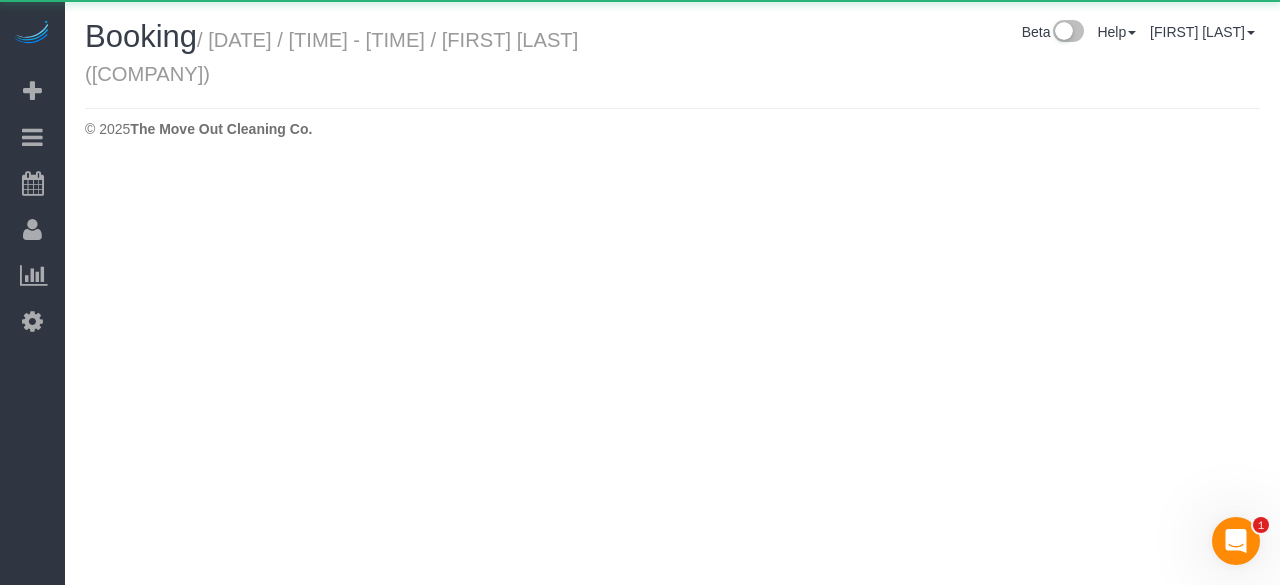 select on "TX" 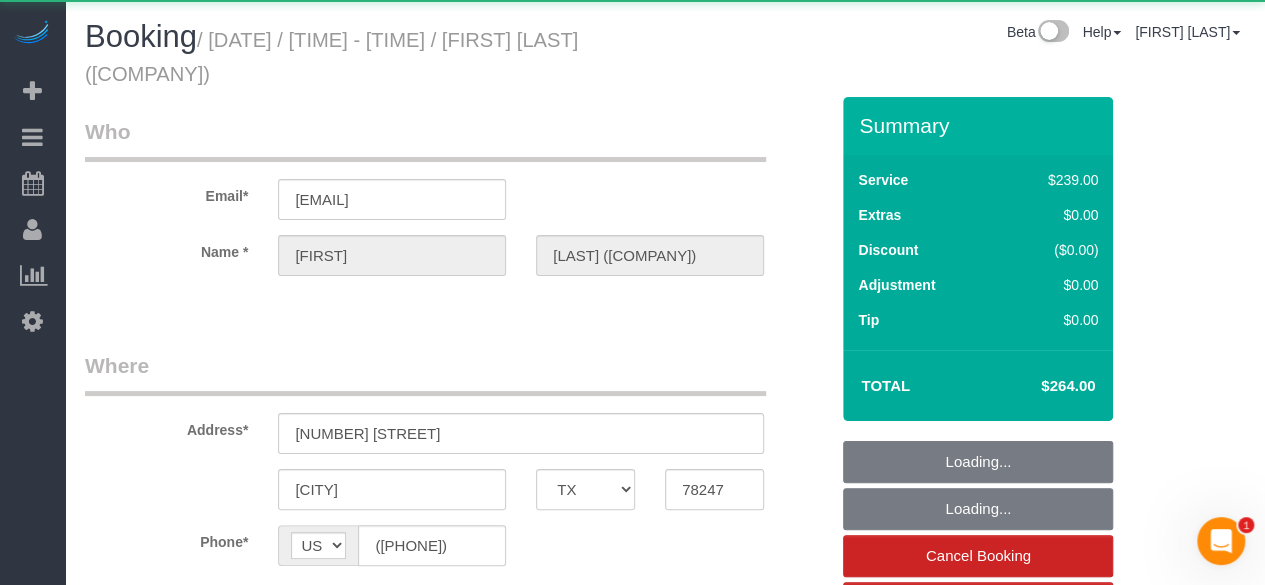 select on "object:9434" 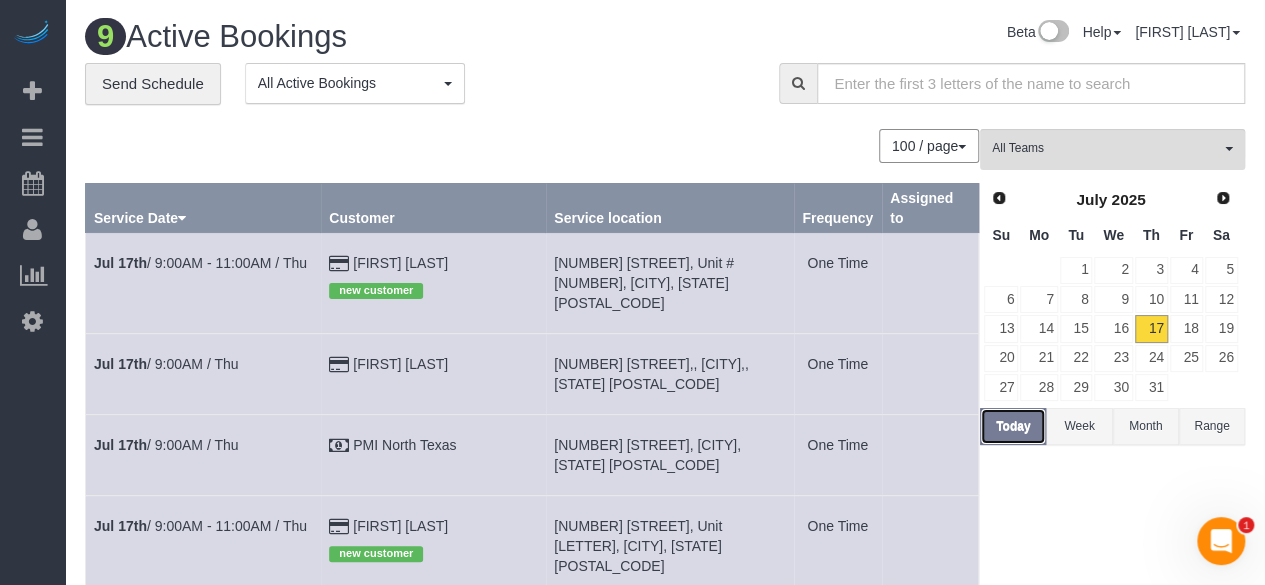 click on "Today" at bounding box center (1013, 426) 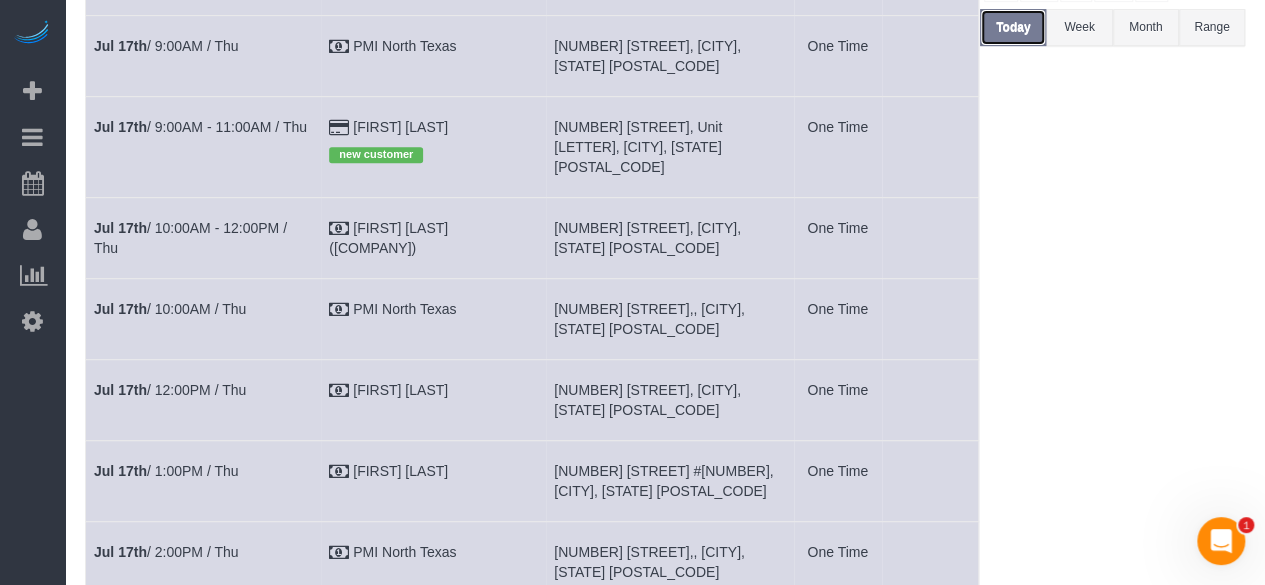 scroll, scrollTop: 400, scrollLeft: 0, axis: vertical 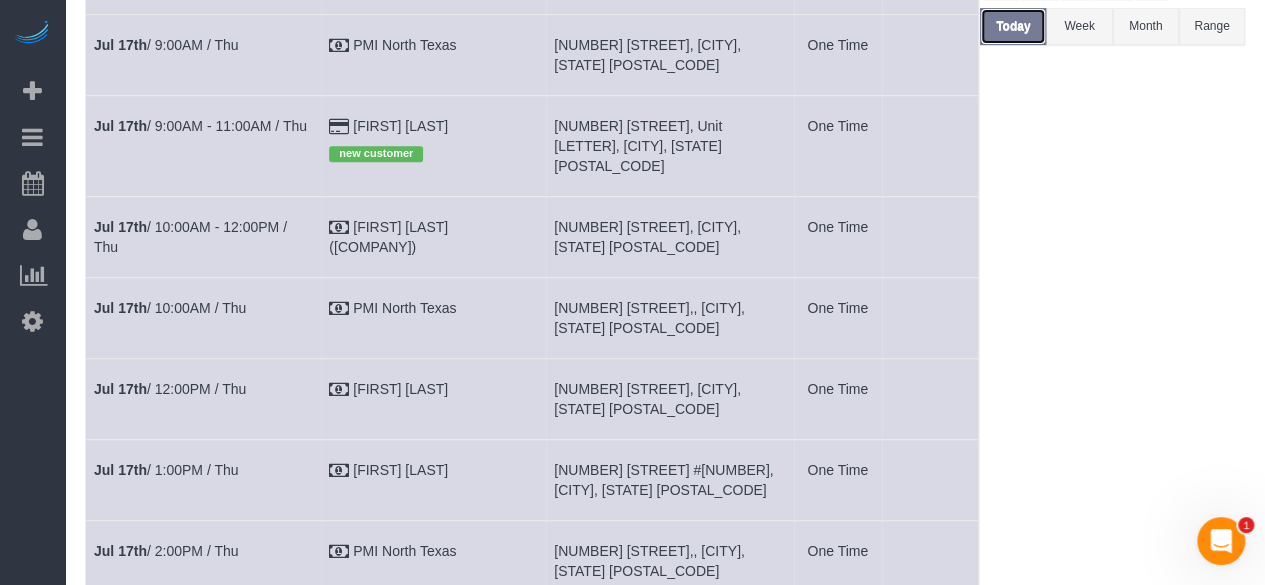 click on "Today" at bounding box center (1013, 26) 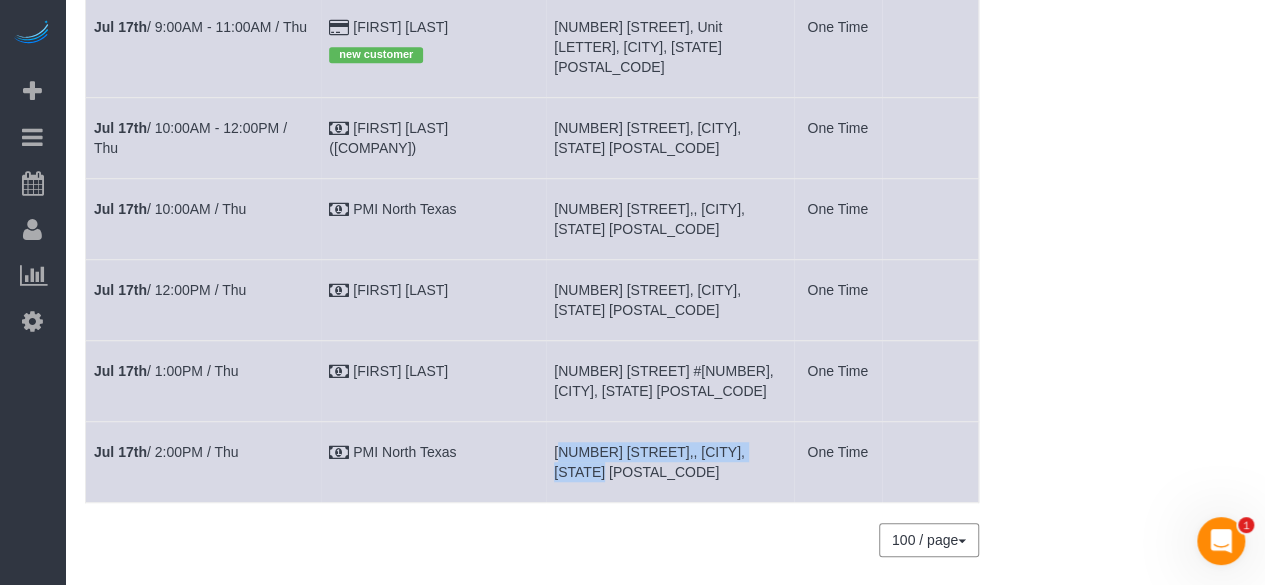 drag, startPoint x: 559, startPoint y: 406, endPoint x: 788, endPoint y: 417, distance: 229.26404 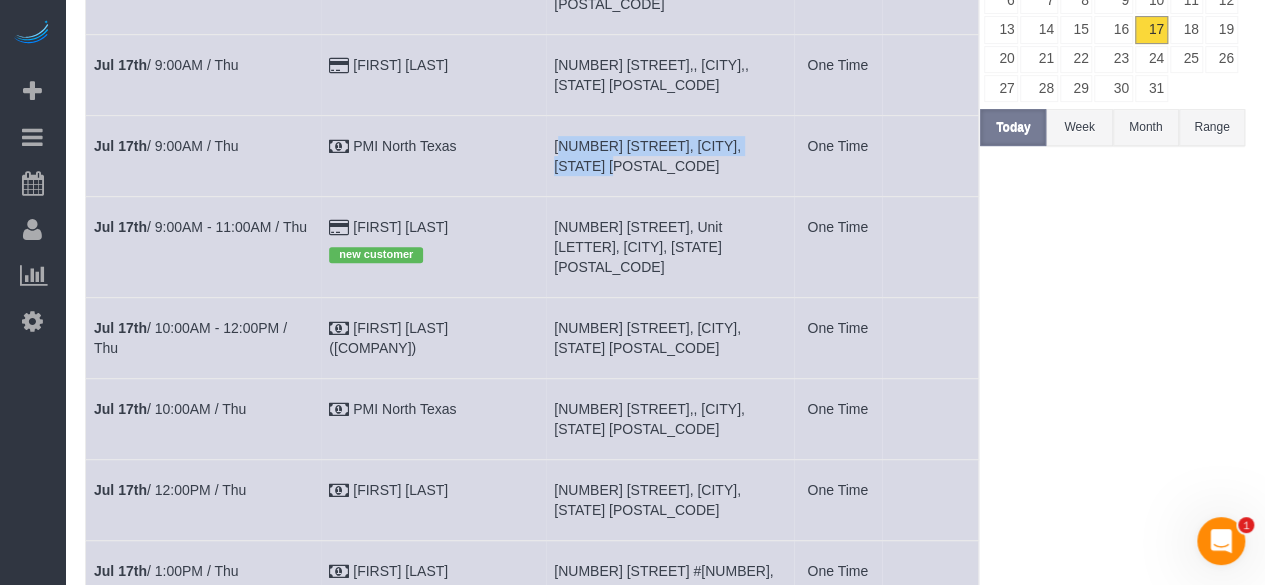 drag, startPoint x: 556, startPoint y: 133, endPoint x: 608, endPoint y: 156, distance: 56.859474 